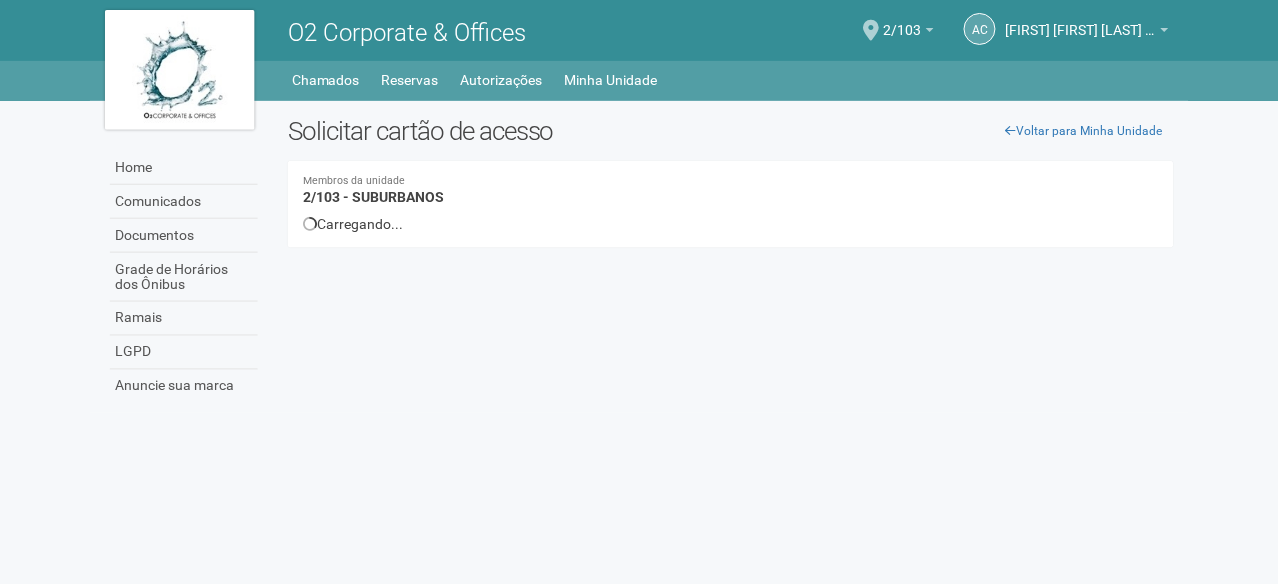 scroll, scrollTop: 0, scrollLeft: 0, axis: both 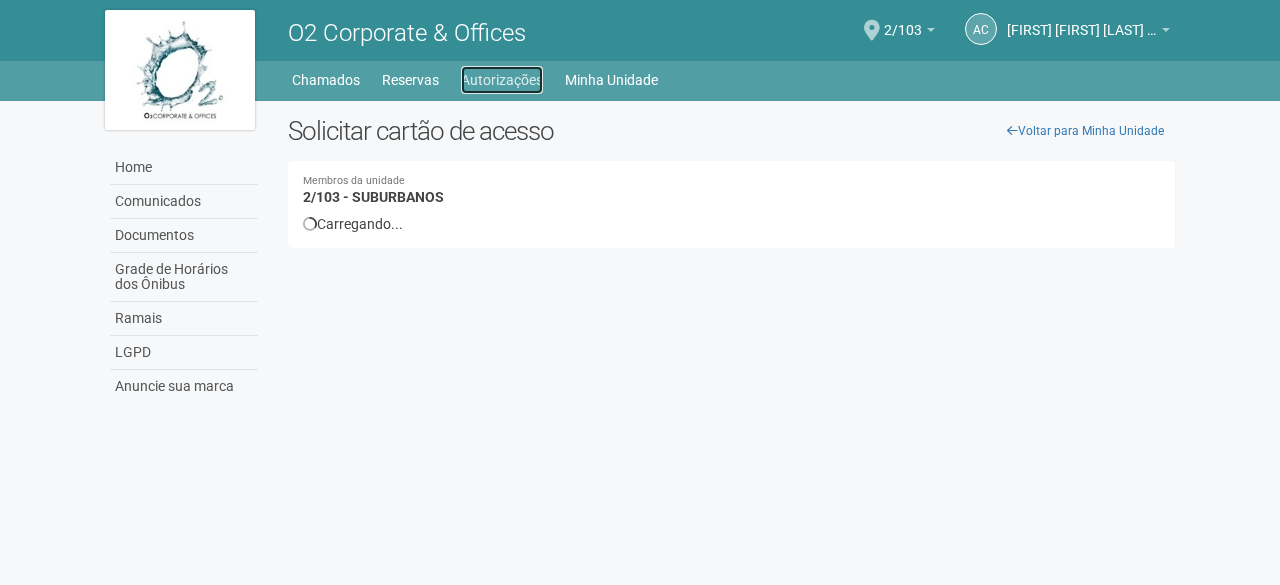 click on "Autorizações" at bounding box center (502, 80) 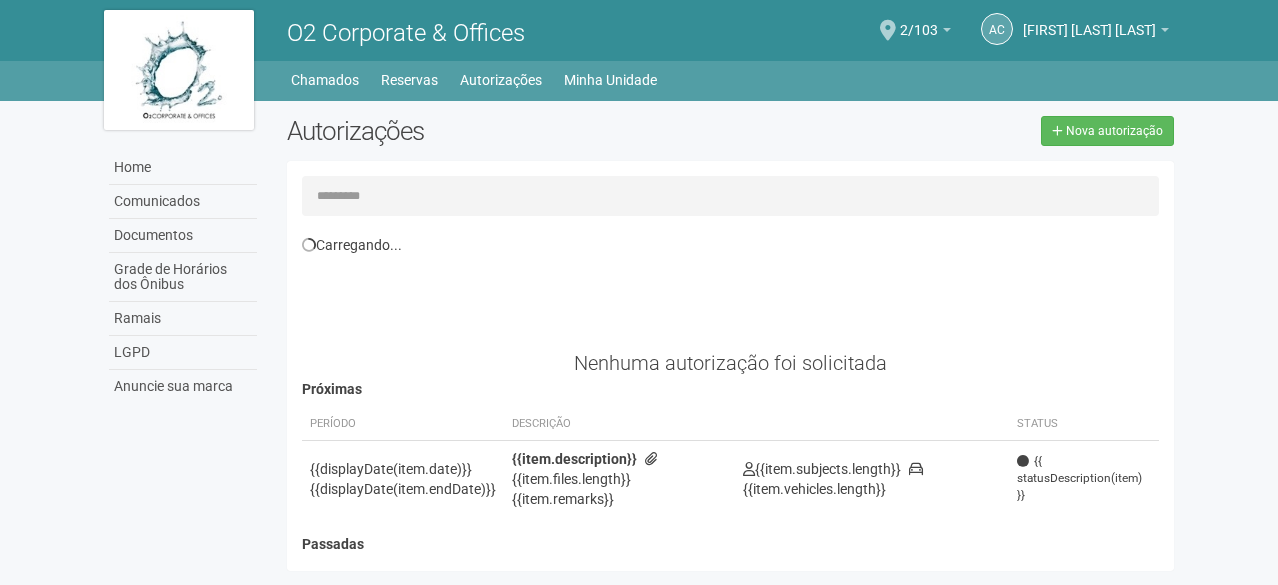 scroll, scrollTop: 0, scrollLeft: 0, axis: both 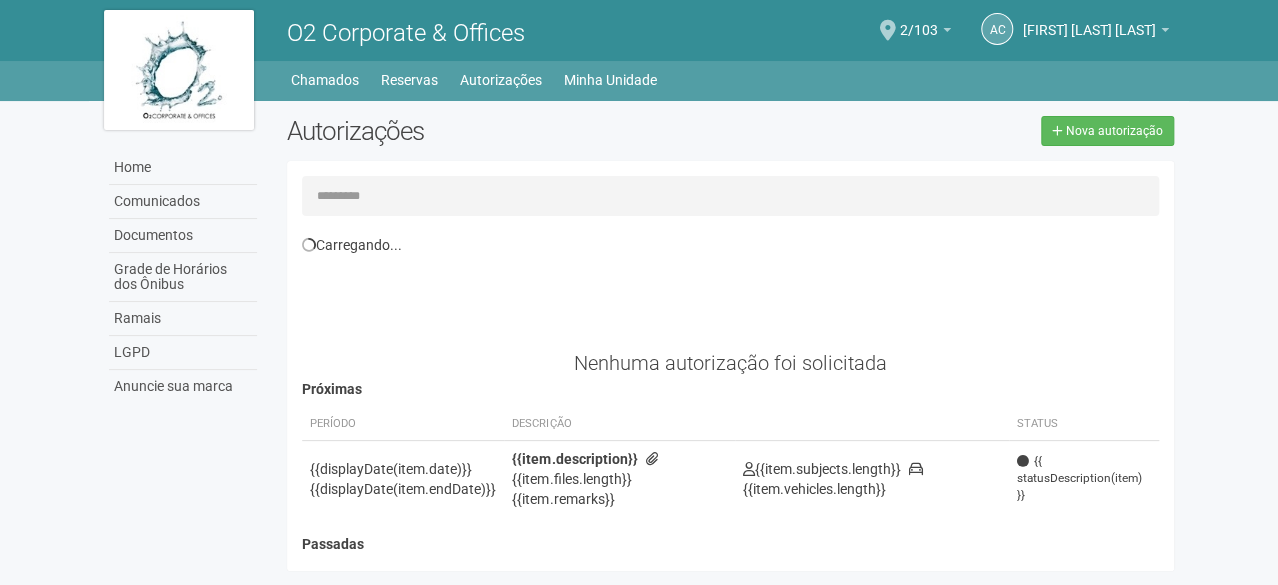 select on "**********" 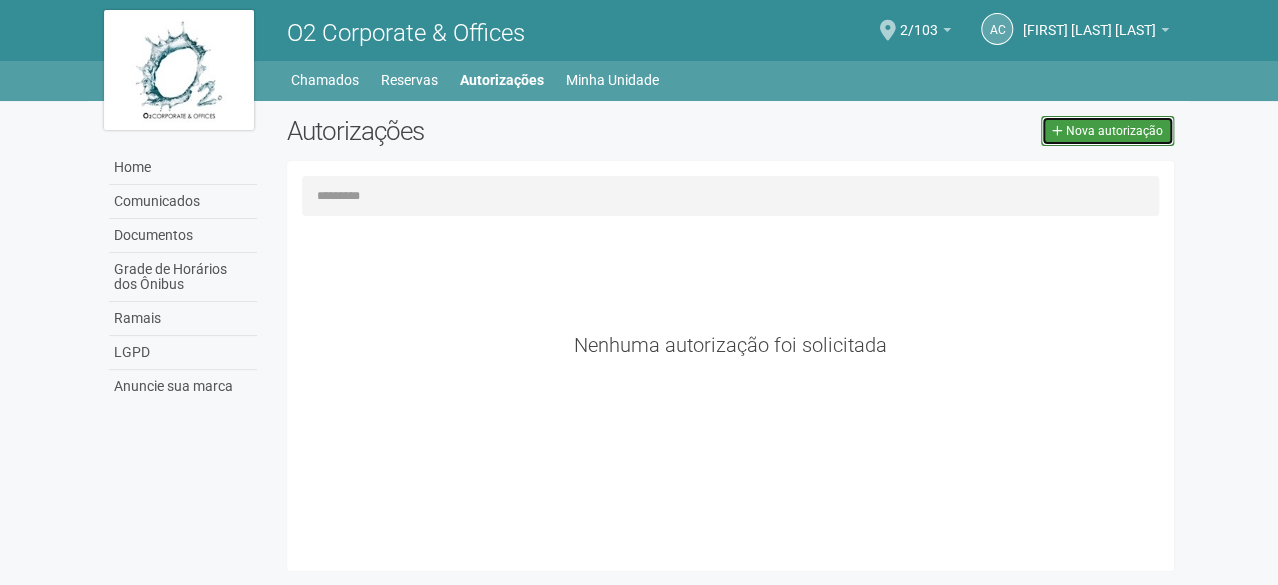 click on "Nova autorização" at bounding box center (1114, 131) 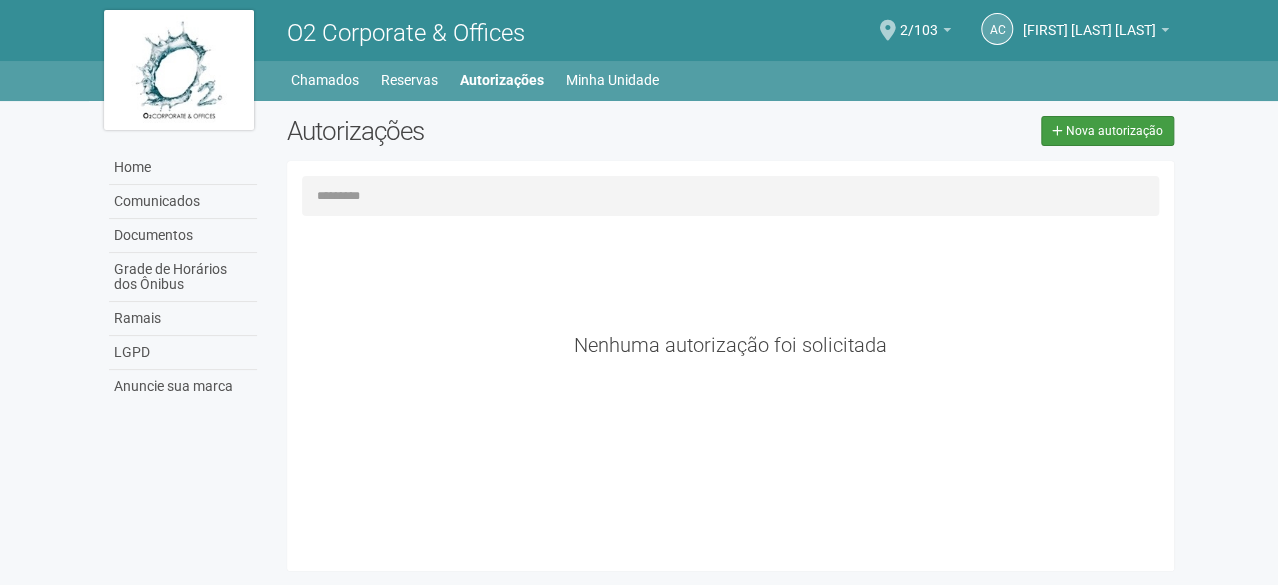 select on "**" 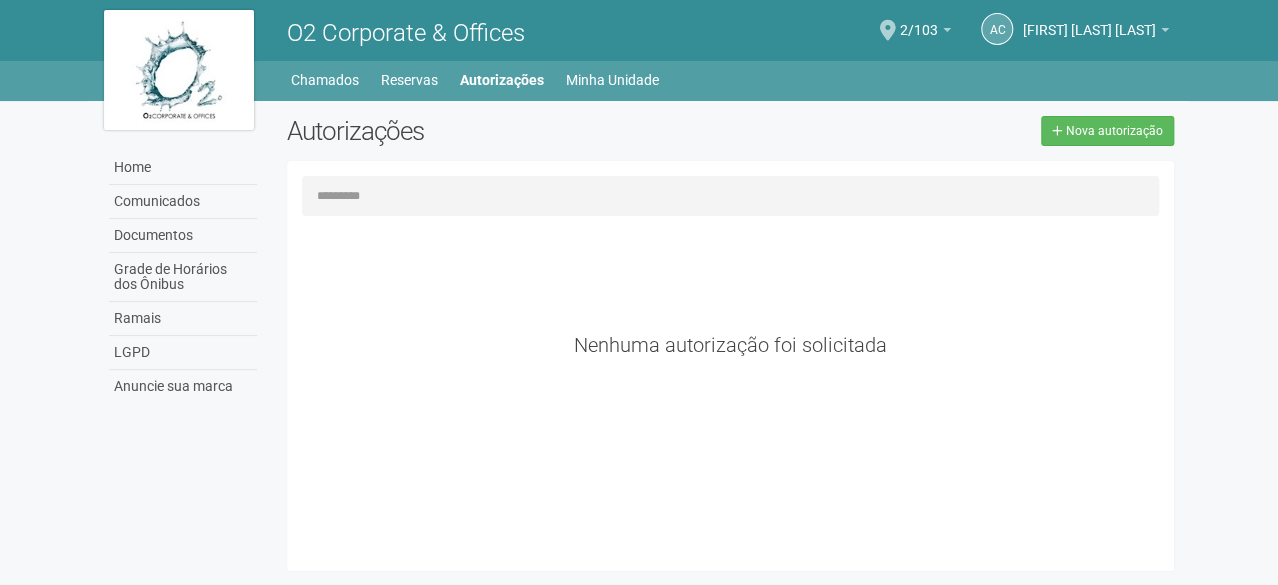scroll, scrollTop: 31, scrollLeft: 0, axis: vertical 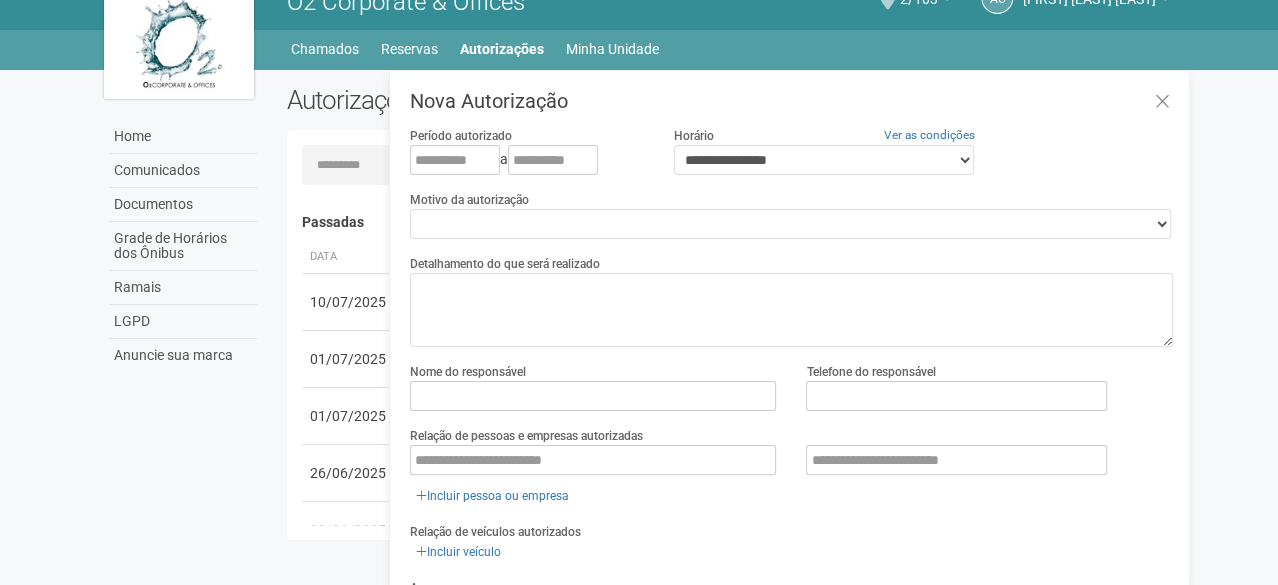 click on "Período autorizado" at bounding box center [461, 136] 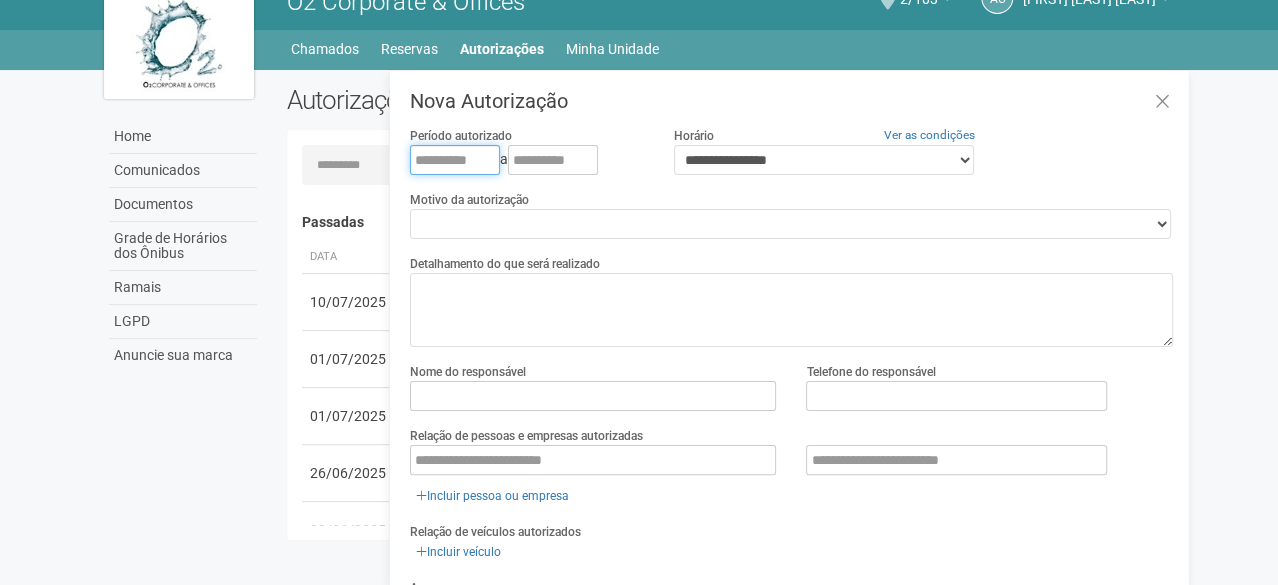 click at bounding box center [455, 160] 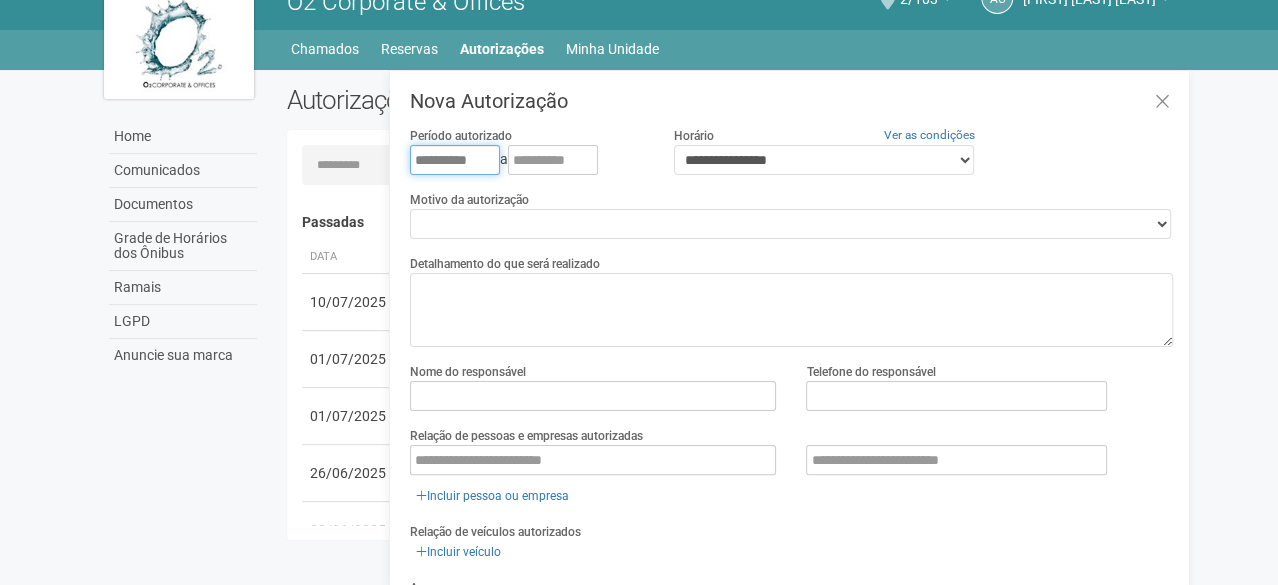 type on "**********" 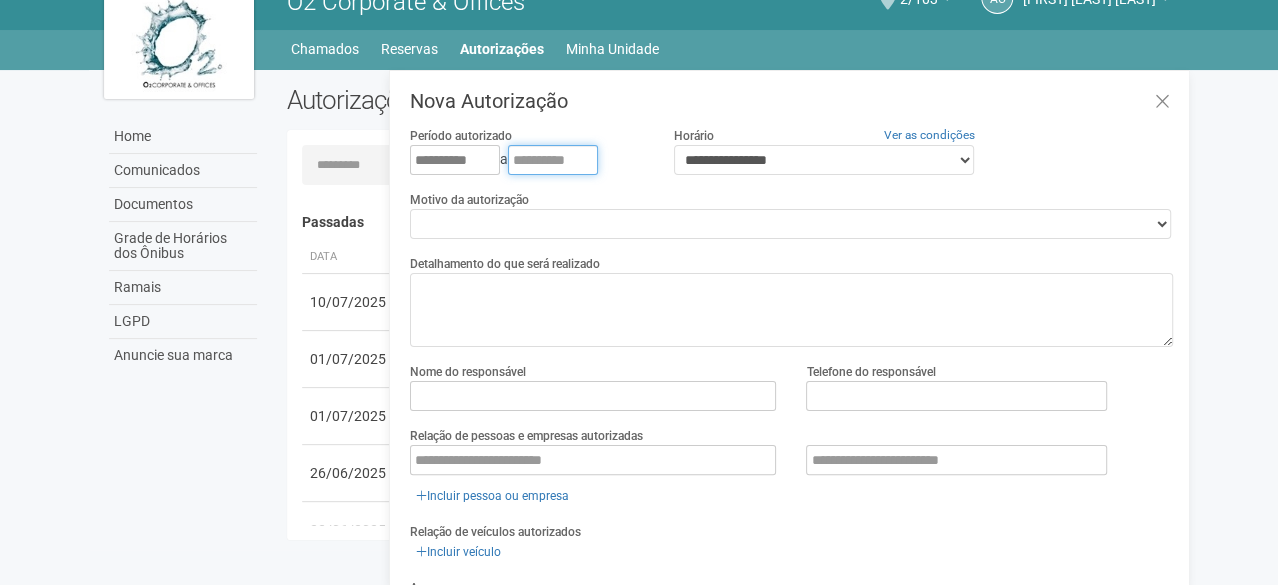 click at bounding box center (553, 160) 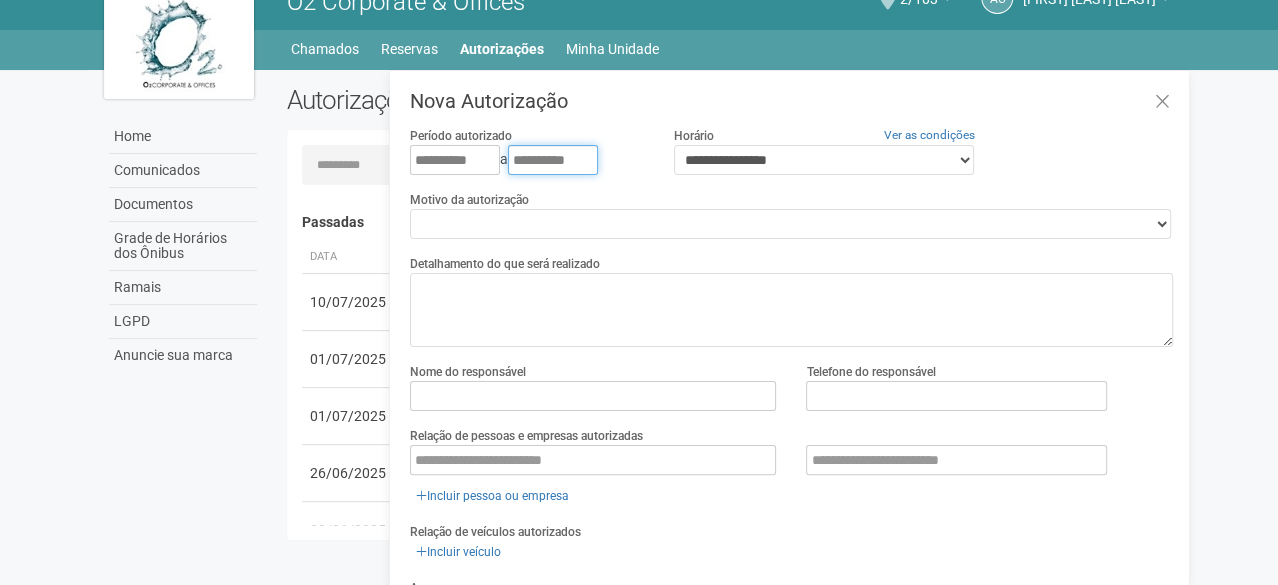 type on "**********" 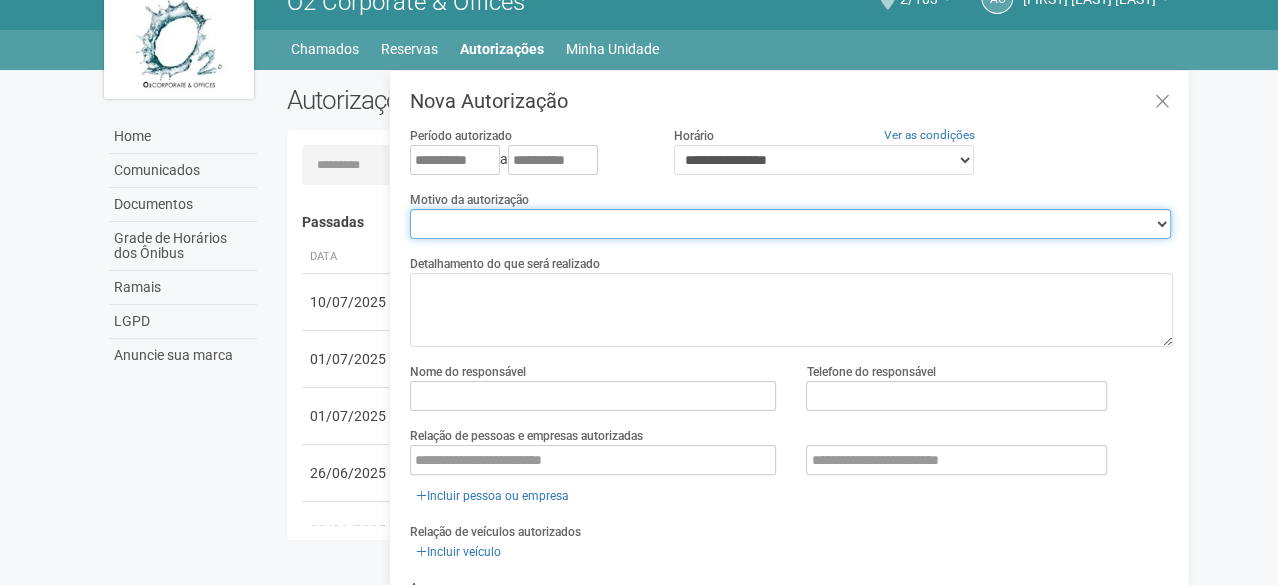click on "**********" at bounding box center (790, 224) 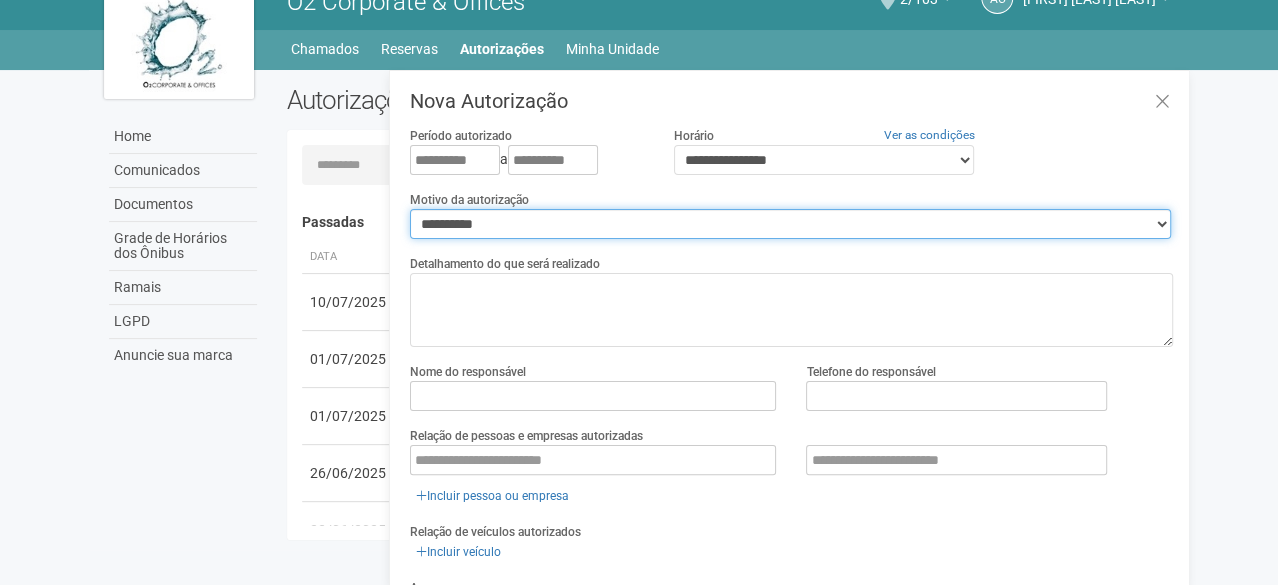 click on "**********" at bounding box center [790, 224] 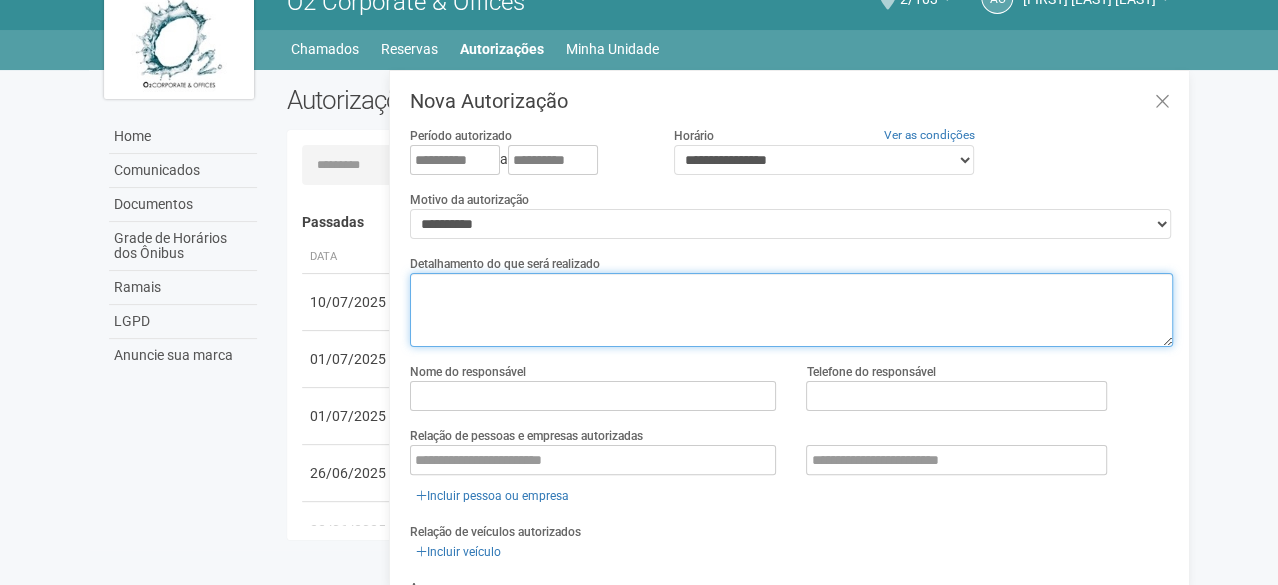 click at bounding box center [791, 310] 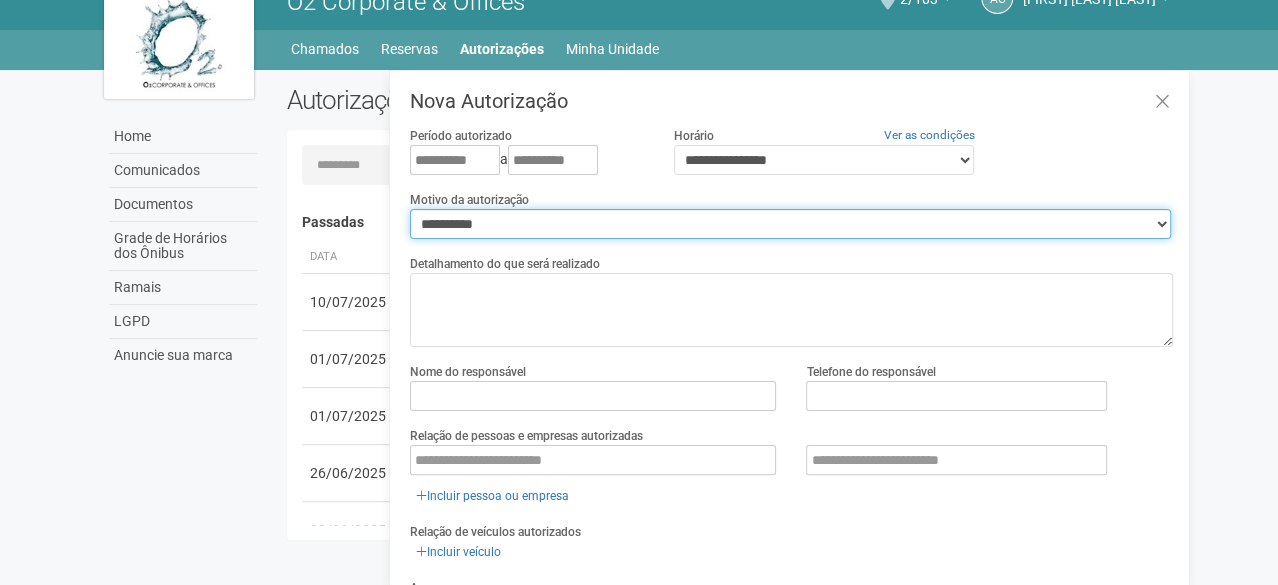 click on "**********" at bounding box center [790, 224] 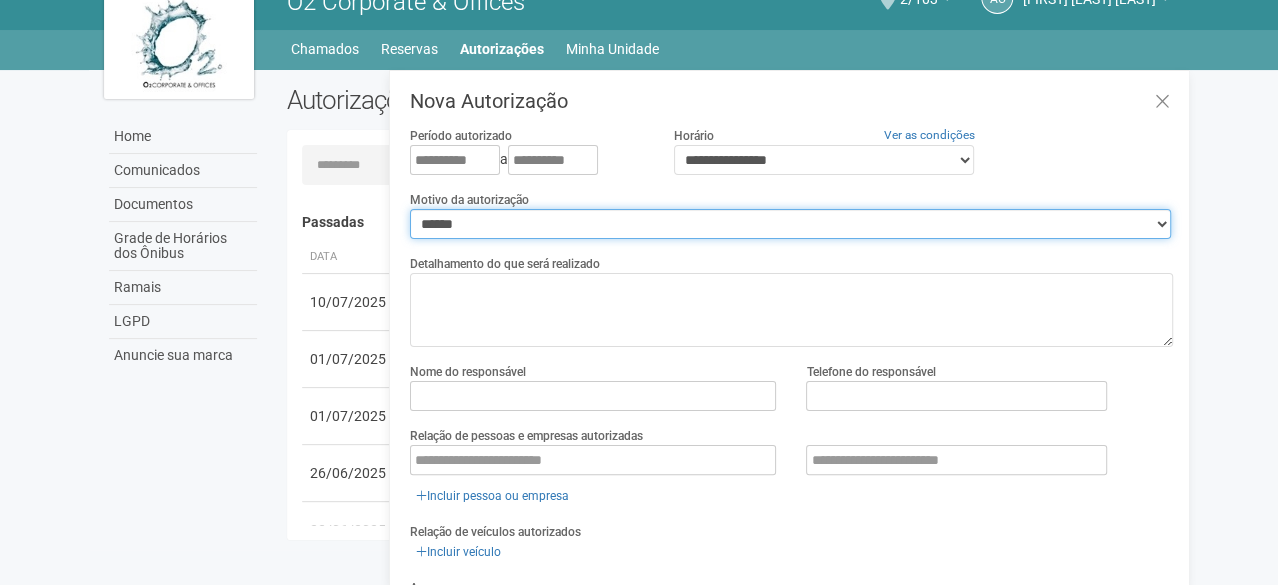 click on "**********" at bounding box center [790, 224] 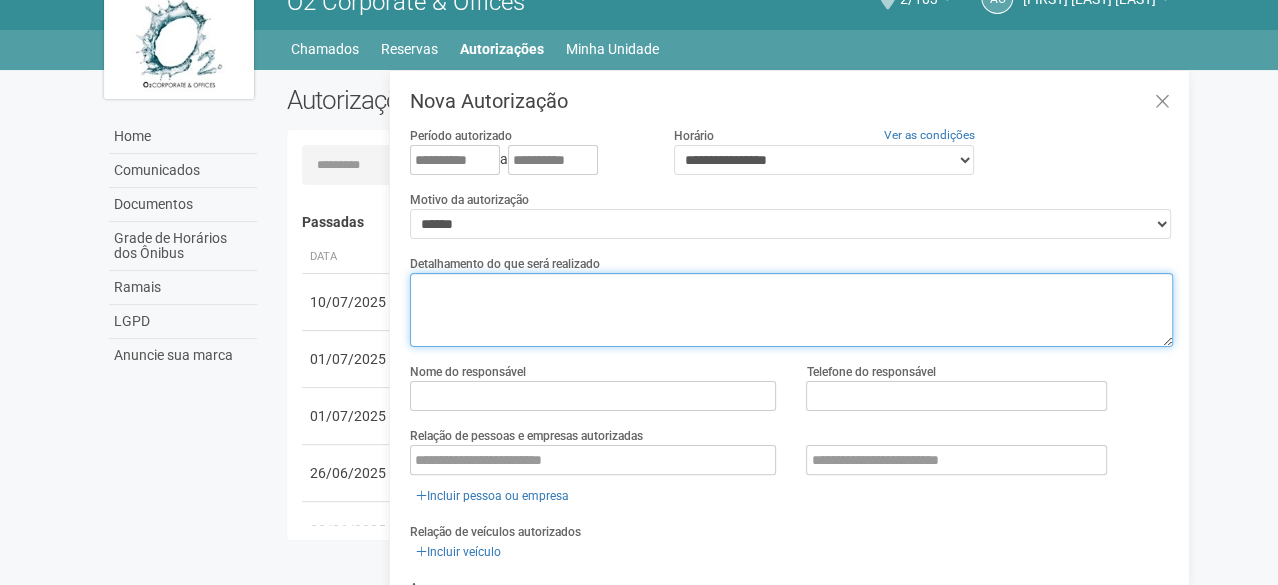 click at bounding box center (791, 310) 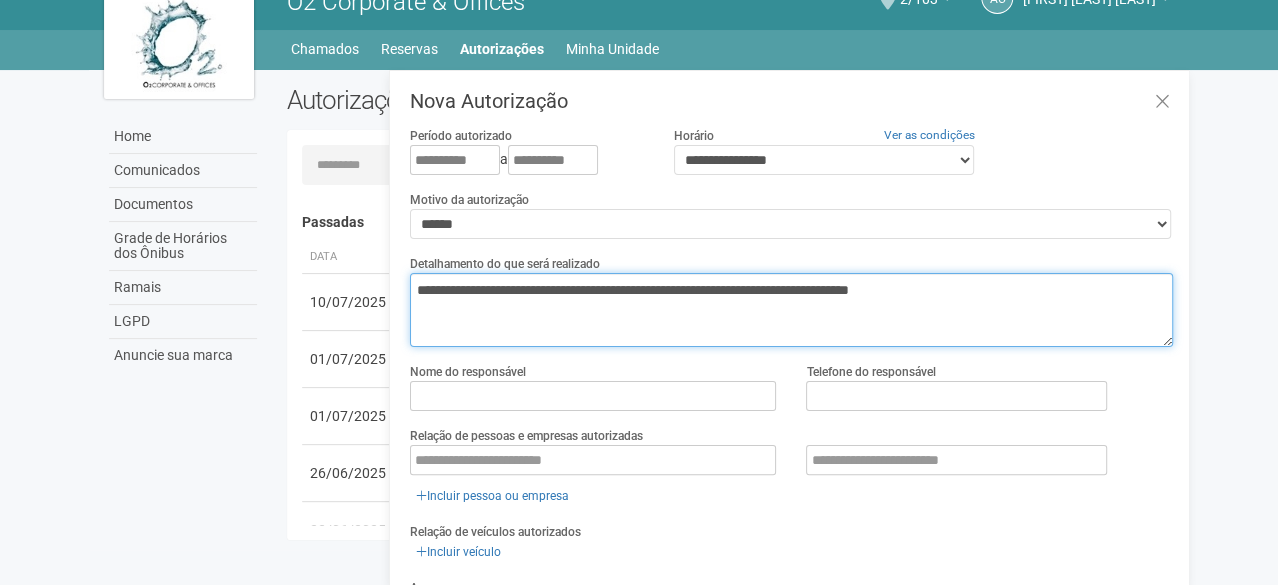 click on "**********" at bounding box center [791, 310] 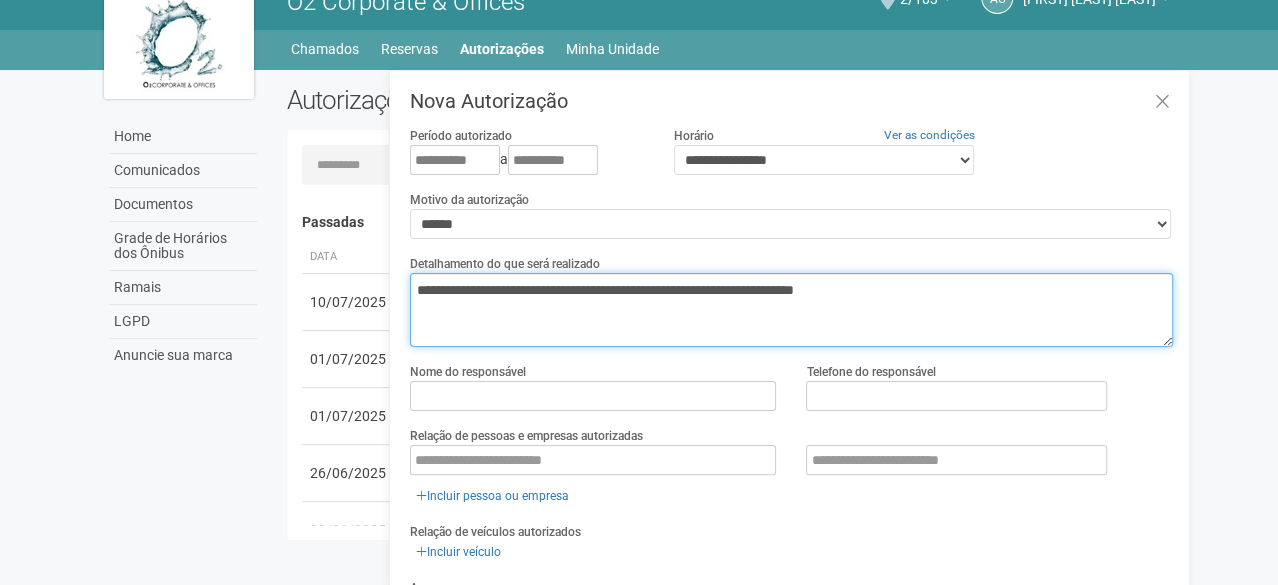click on "**********" at bounding box center [791, 310] 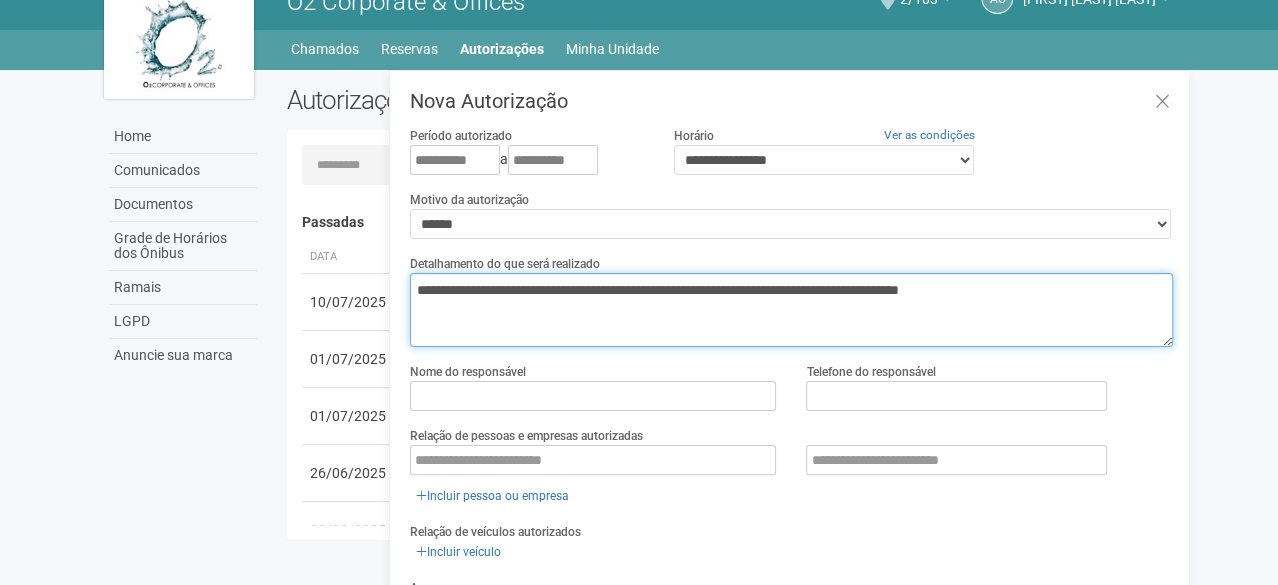 click on "**********" at bounding box center [791, 310] 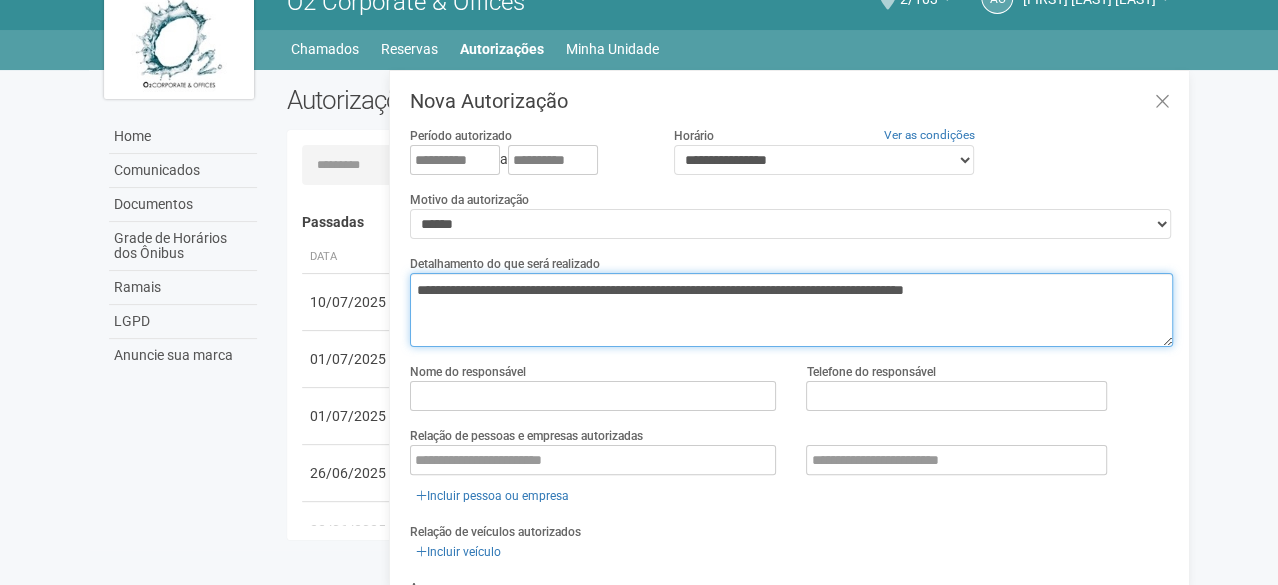 drag, startPoint x: 890, startPoint y: 284, endPoint x: 1056, endPoint y: 302, distance: 166.97305 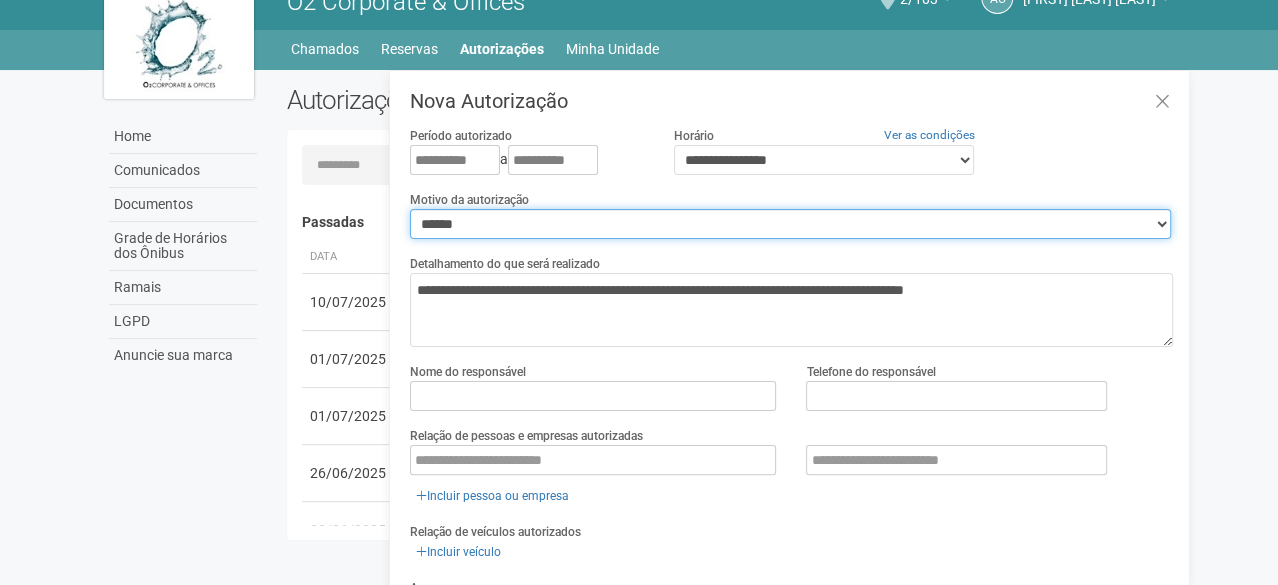 click on "**********" at bounding box center (790, 224) 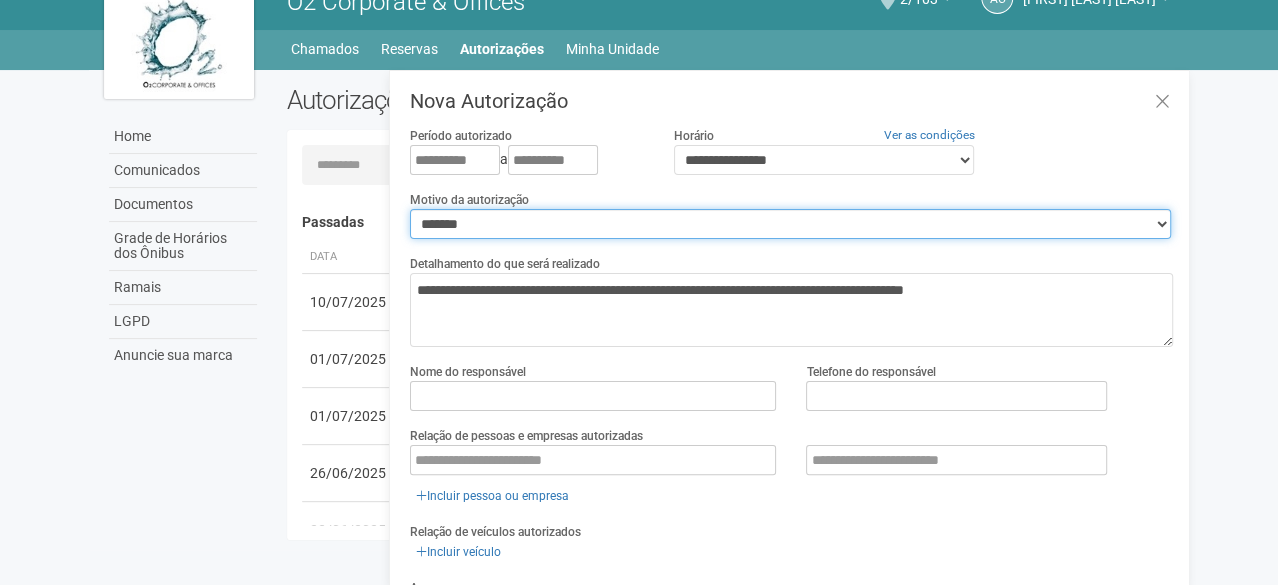 click on "**********" at bounding box center (790, 224) 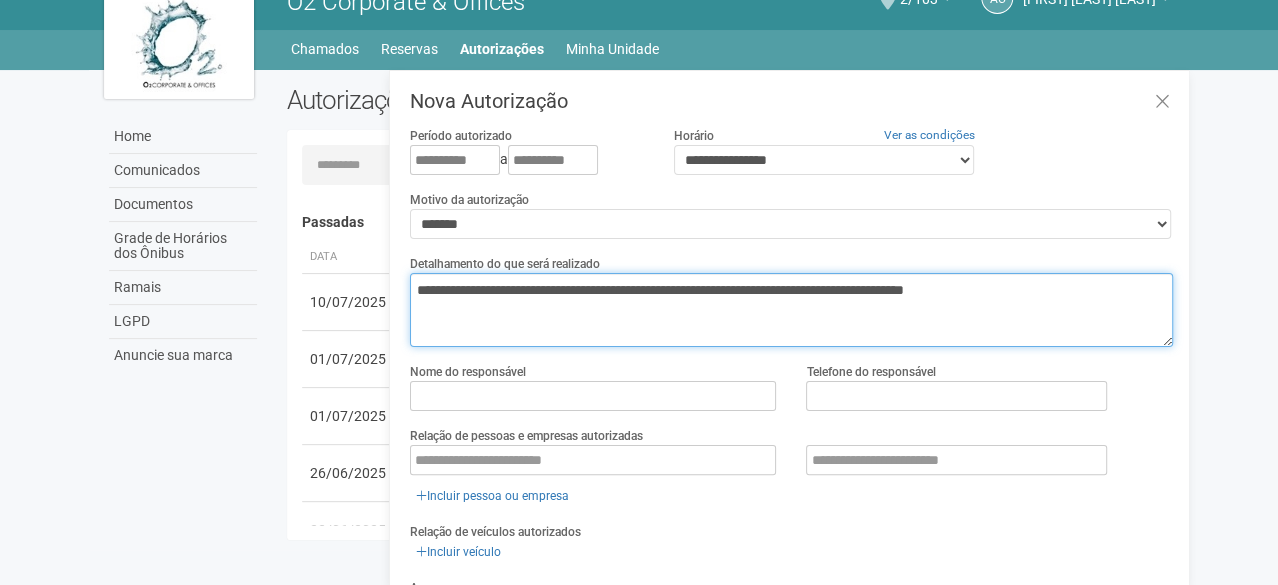 drag, startPoint x: 892, startPoint y: 288, endPoint x: 1117, endPoint y: 288, distance: 225 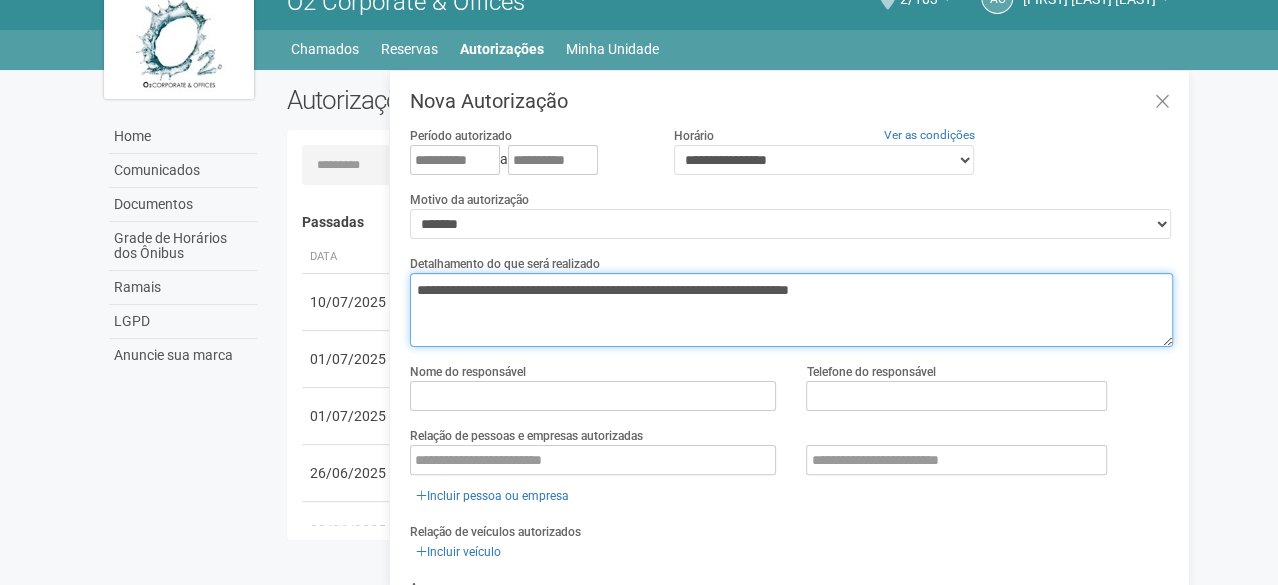 drag, startPoint x: 918, startPoint y: 285, endPoint x: 438, endPoint y: 308, distance: 480.55072 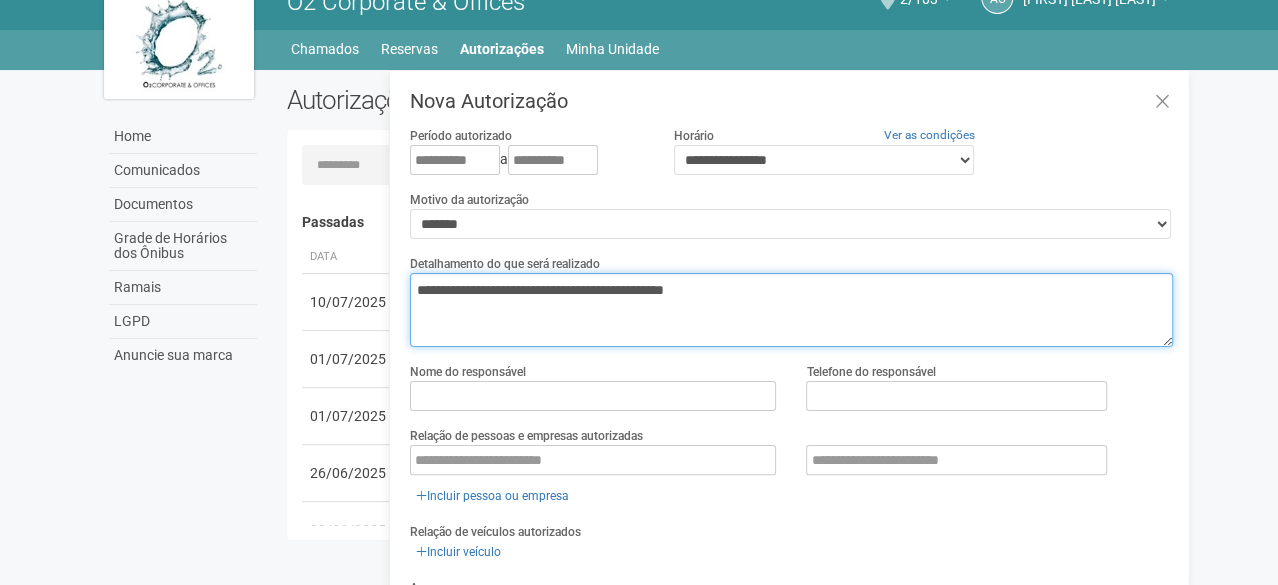 type on "**********" 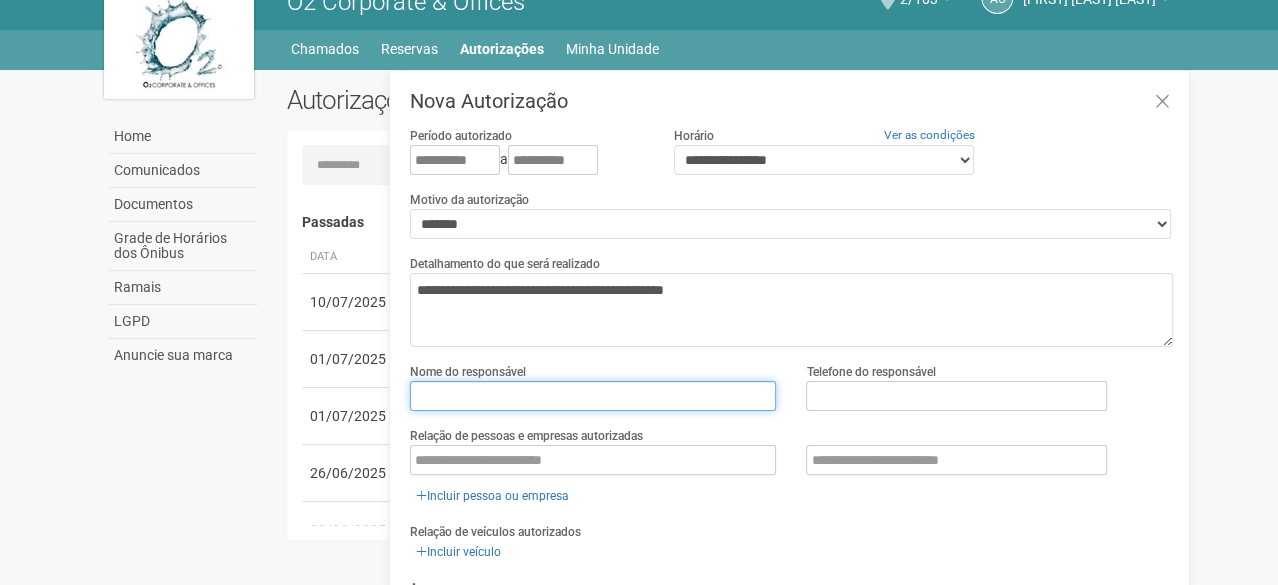 click at bounding box center (593, 396) 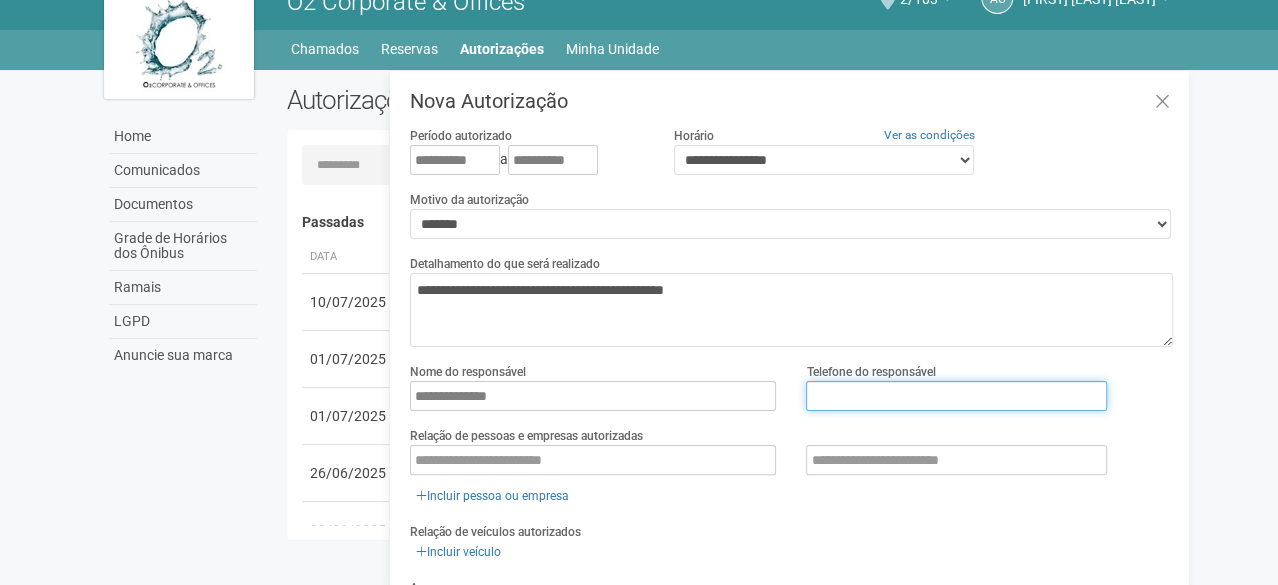 type on "**********" 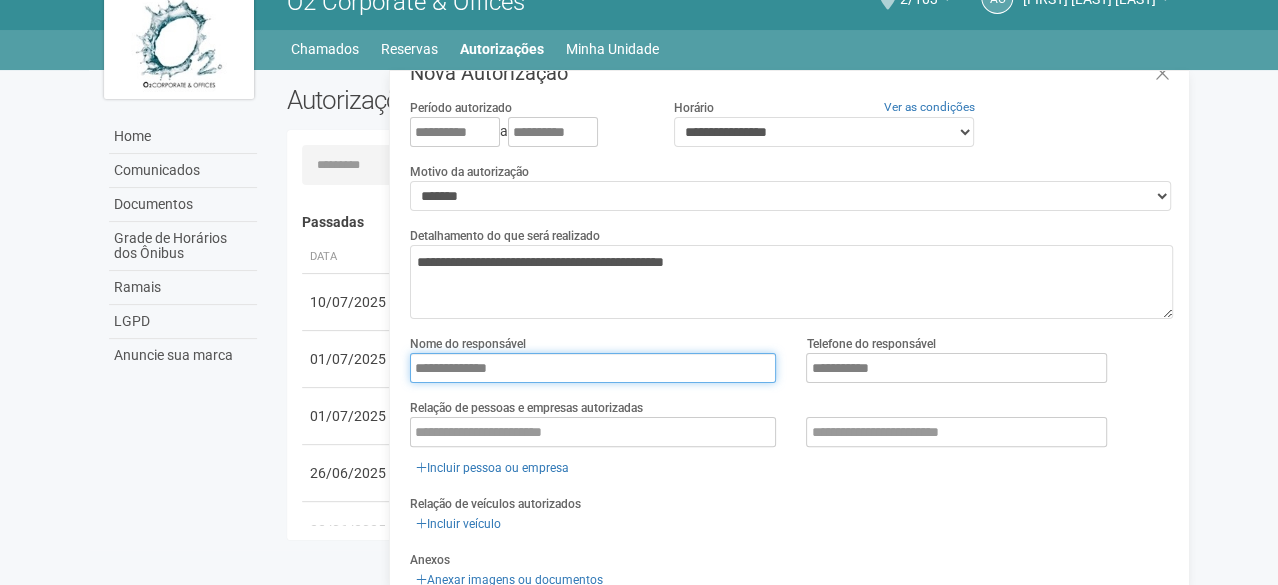 scroll, scrollTop: 80, scrollLeft: 0, axis: vertical 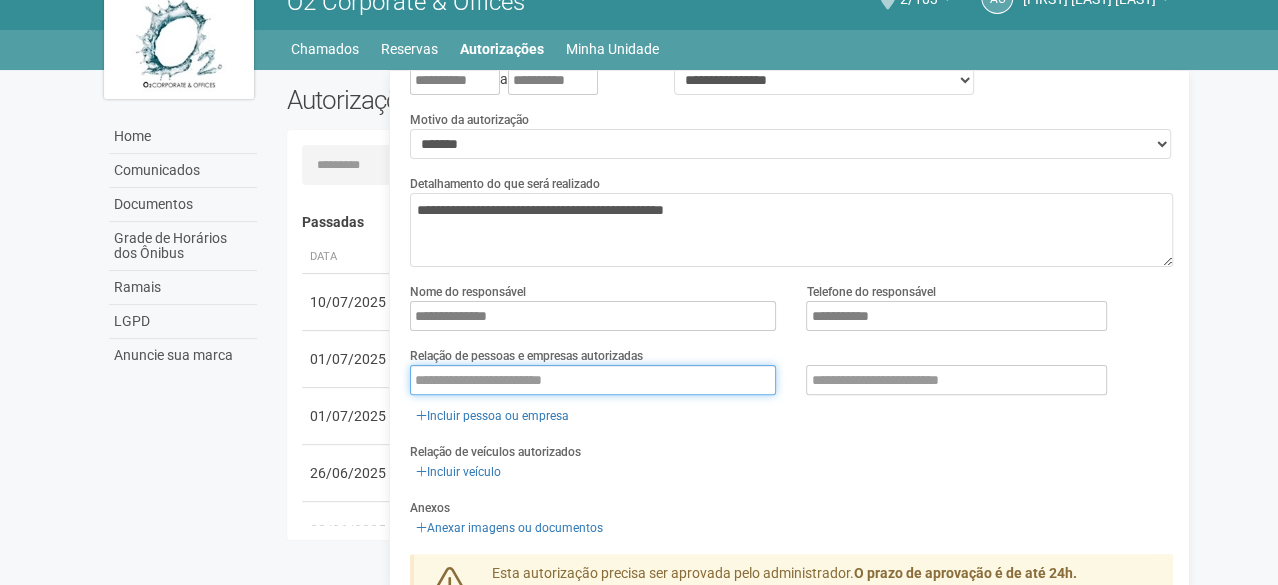 click at bounding box center (593, 380) 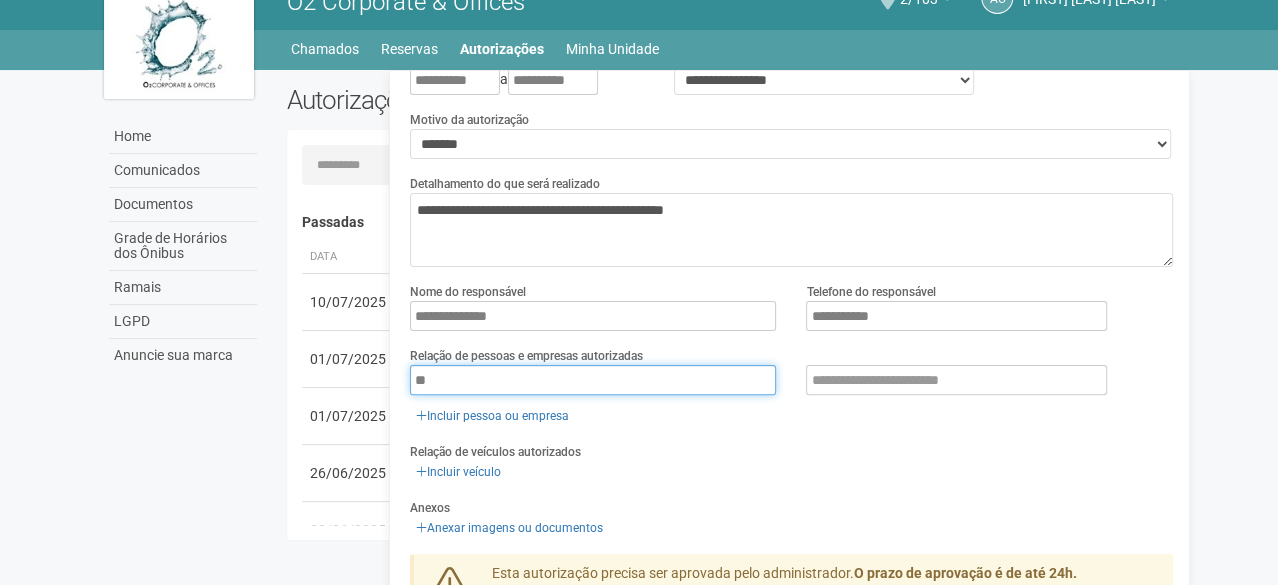 type on "*" 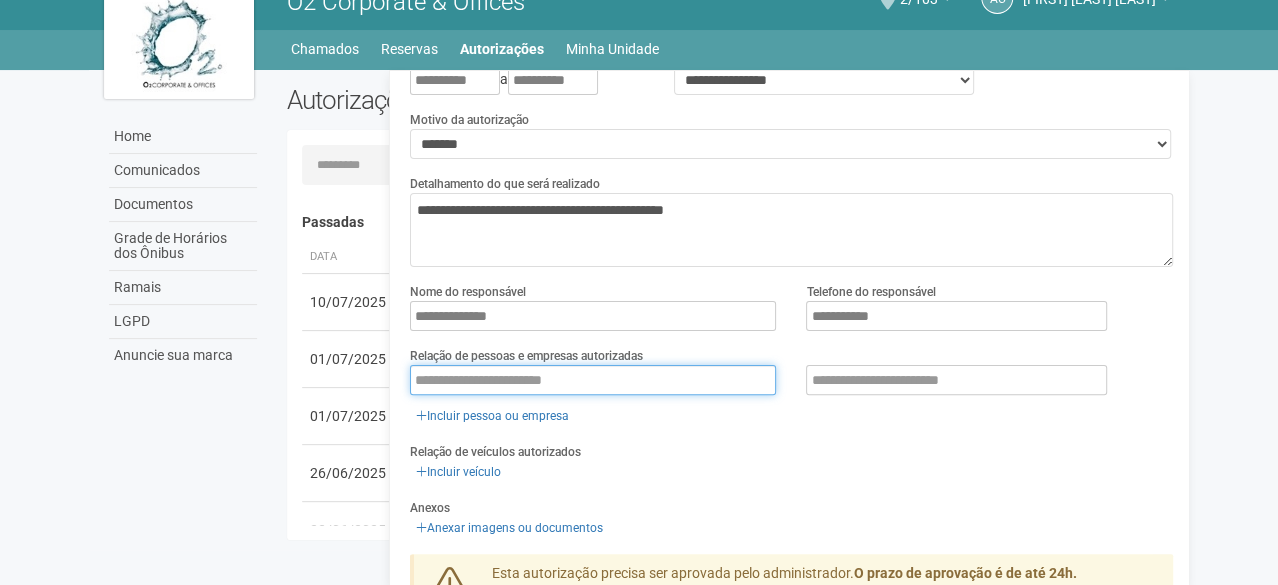 click at bounding box center (593, 380) 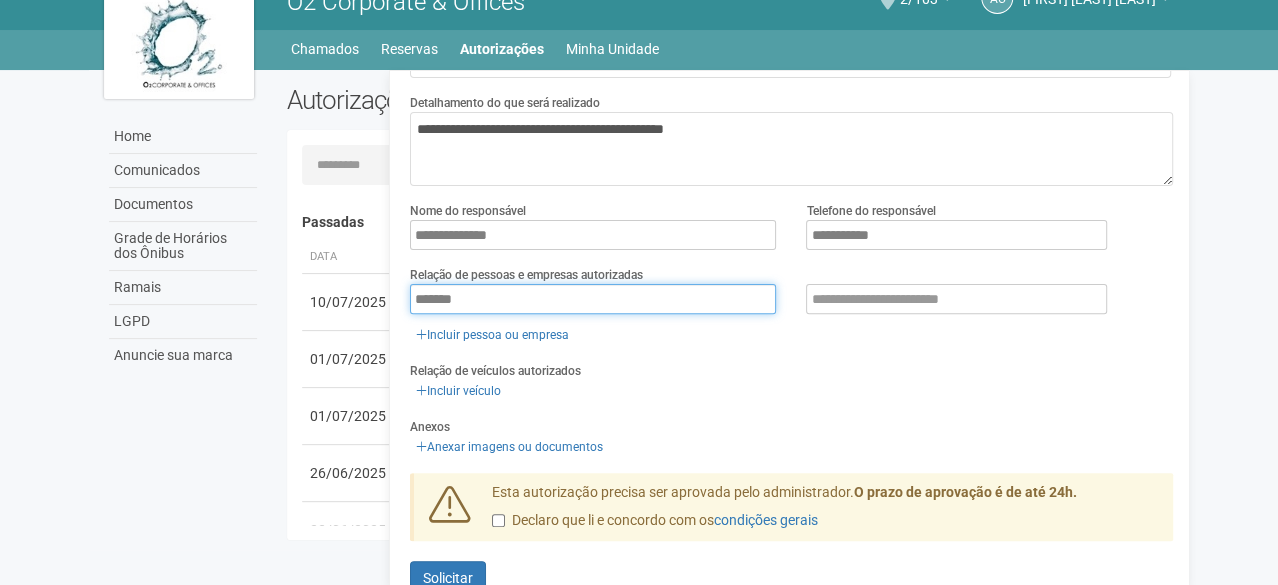 scroll, scrollTop: 200, scrollLeft: 0, axis: vertical 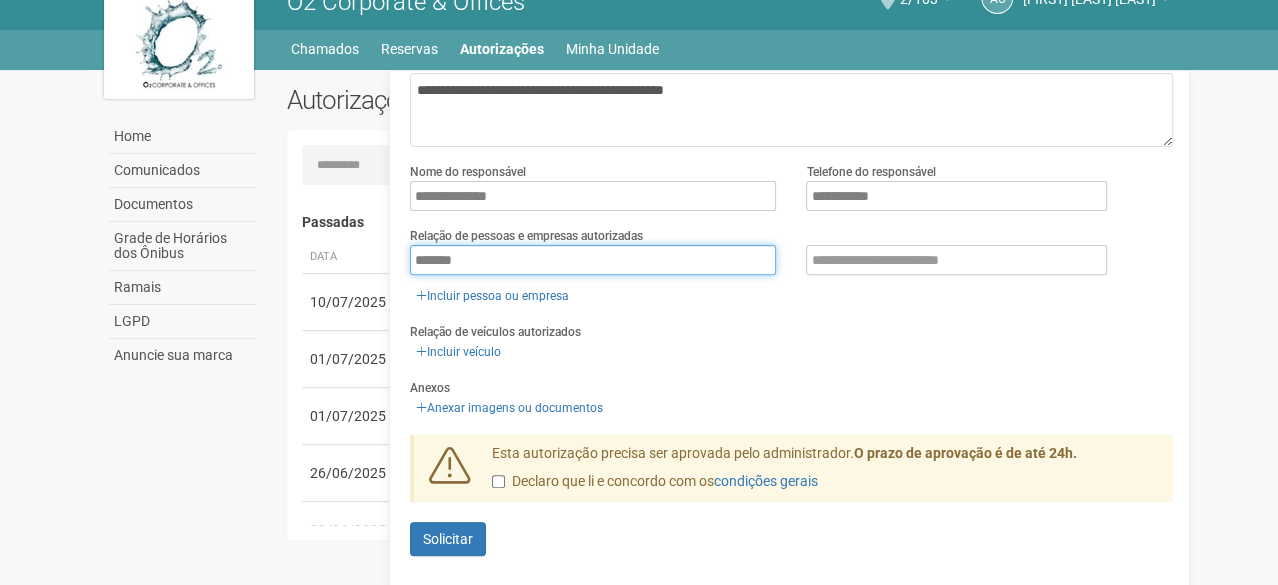 type on "*******" 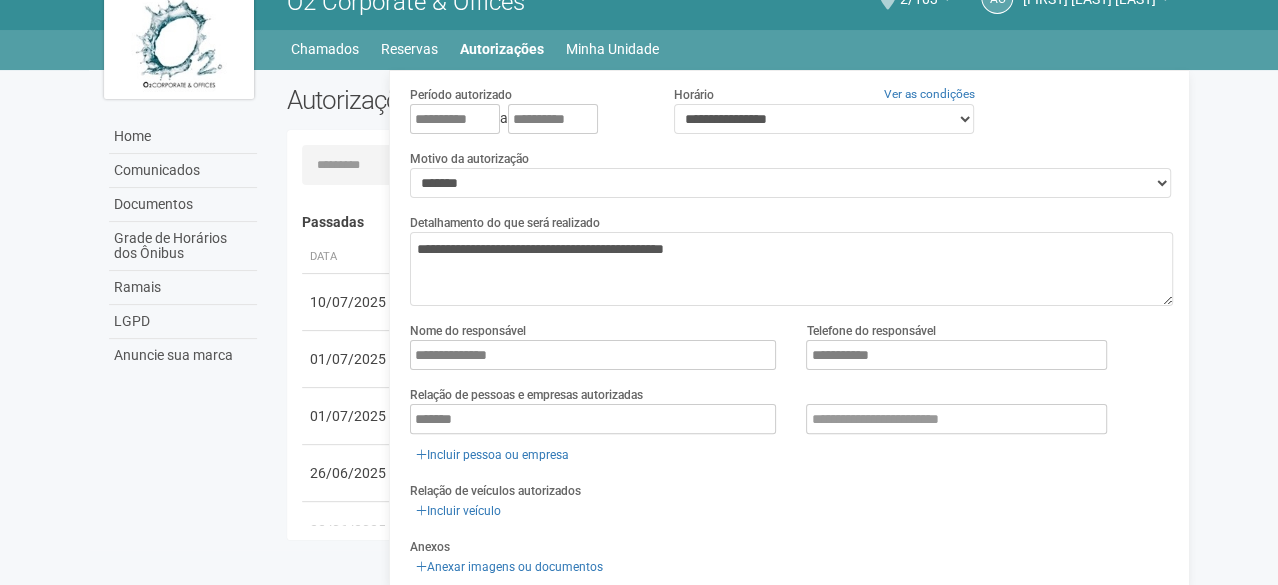 scroll, scrollTop: 200, scrollLeft: 0, axis: vertical 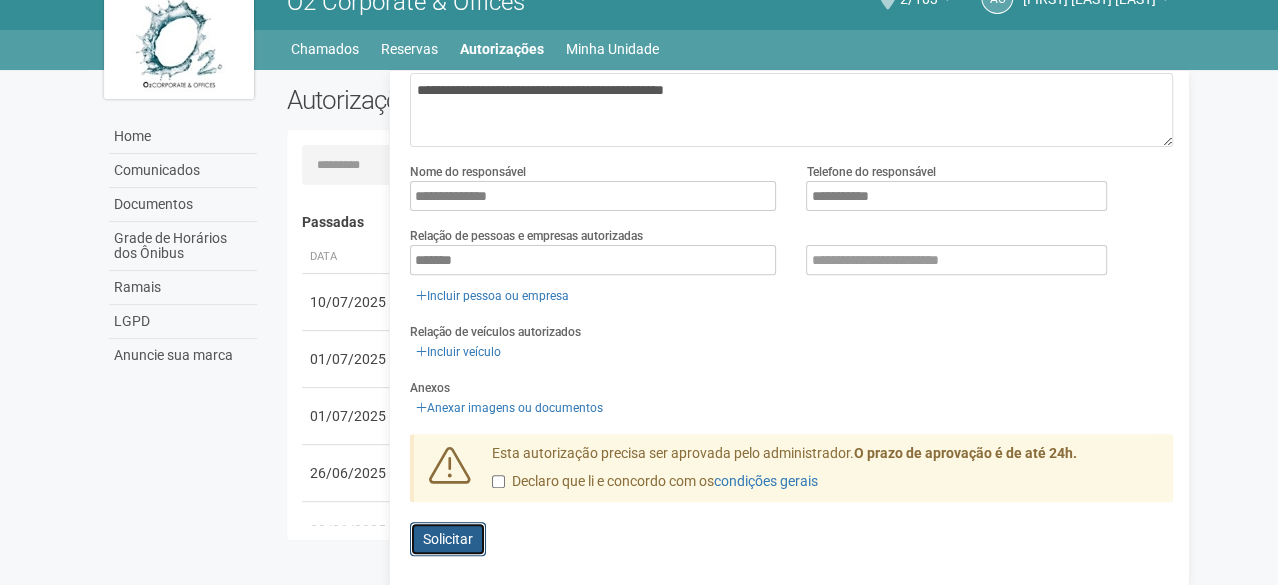 click on "Enviando...
Solicitar" at bounding box center (448, 539) 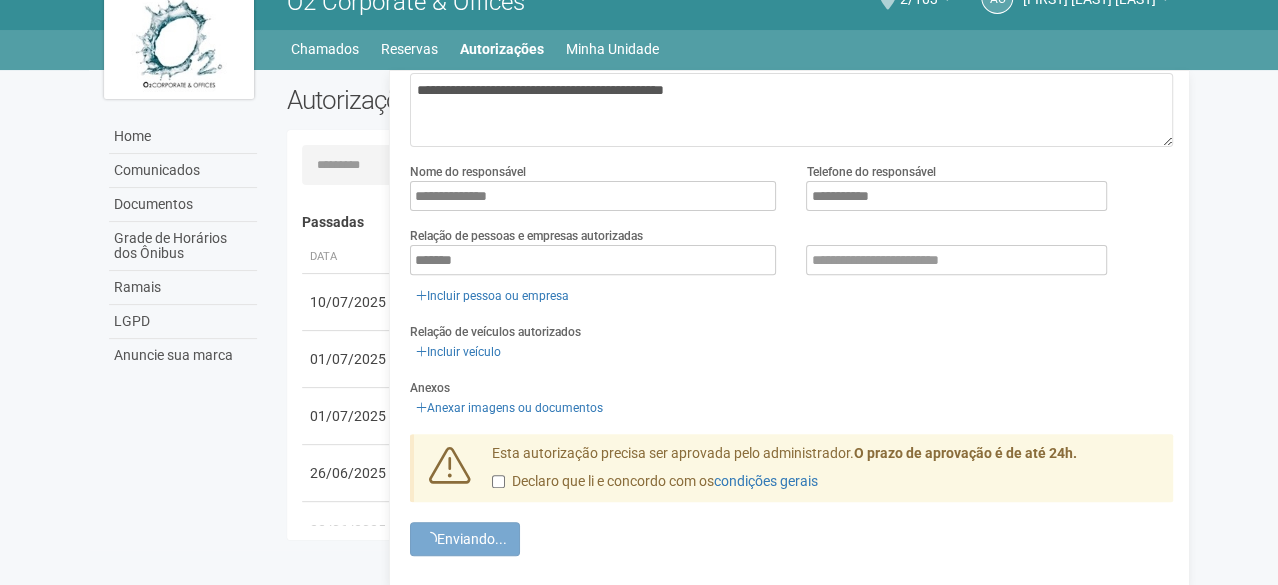 scroll, scrollTop: 0, scrollLeft: 0, axis: both 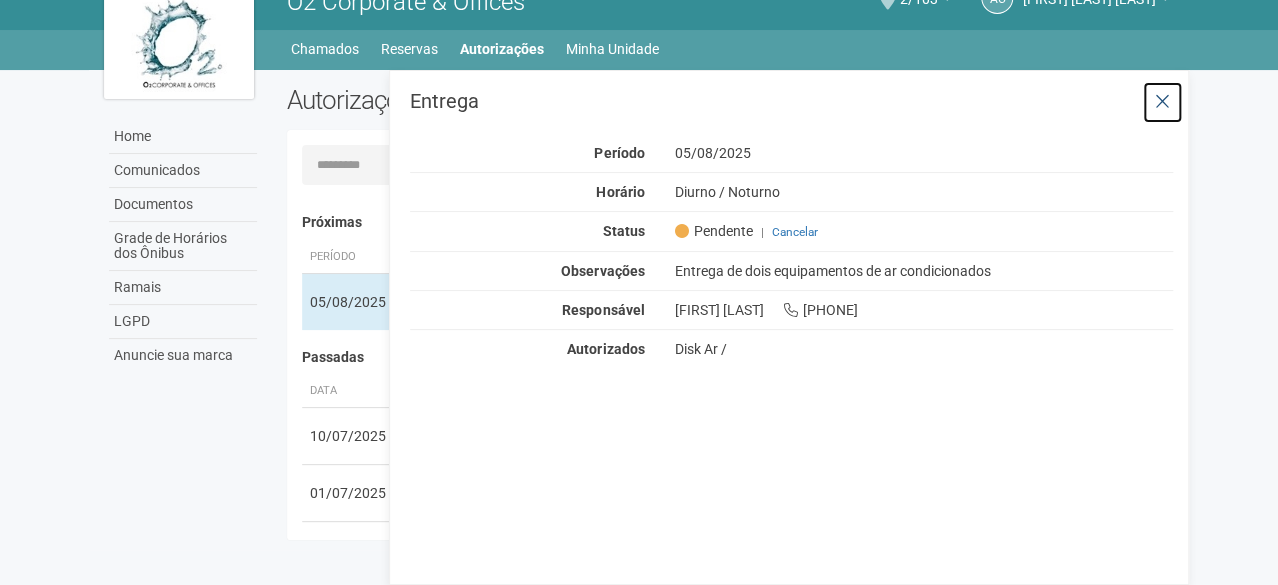 click at bounding box center (1162, 102) 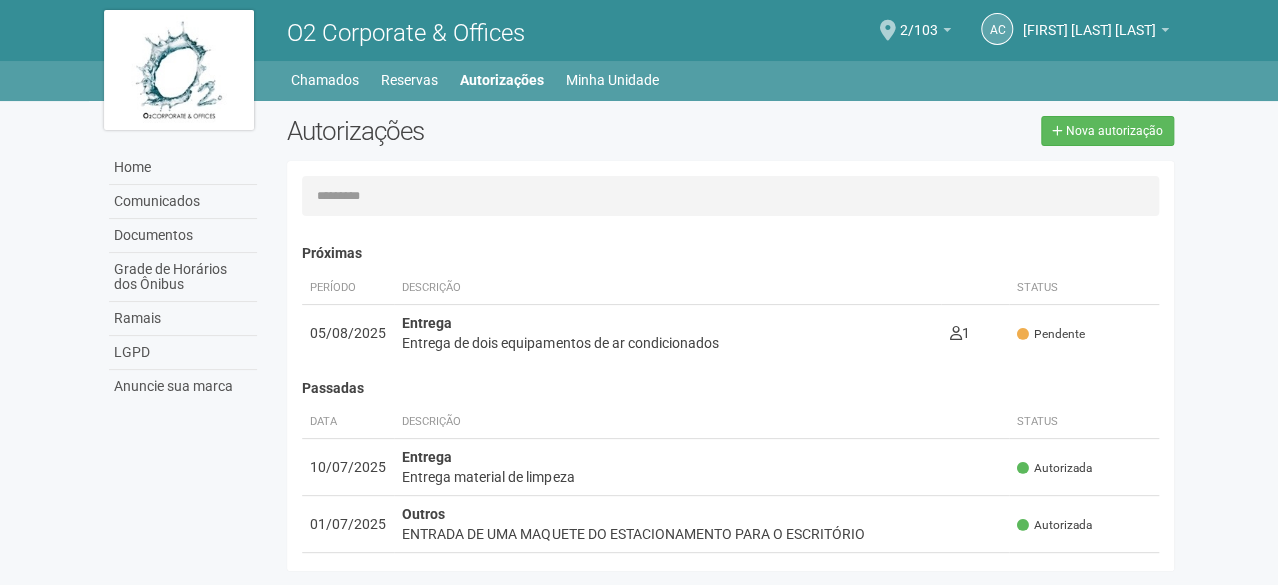 scroll, scrollTop: 0, scrollLeft: 0, axis: both 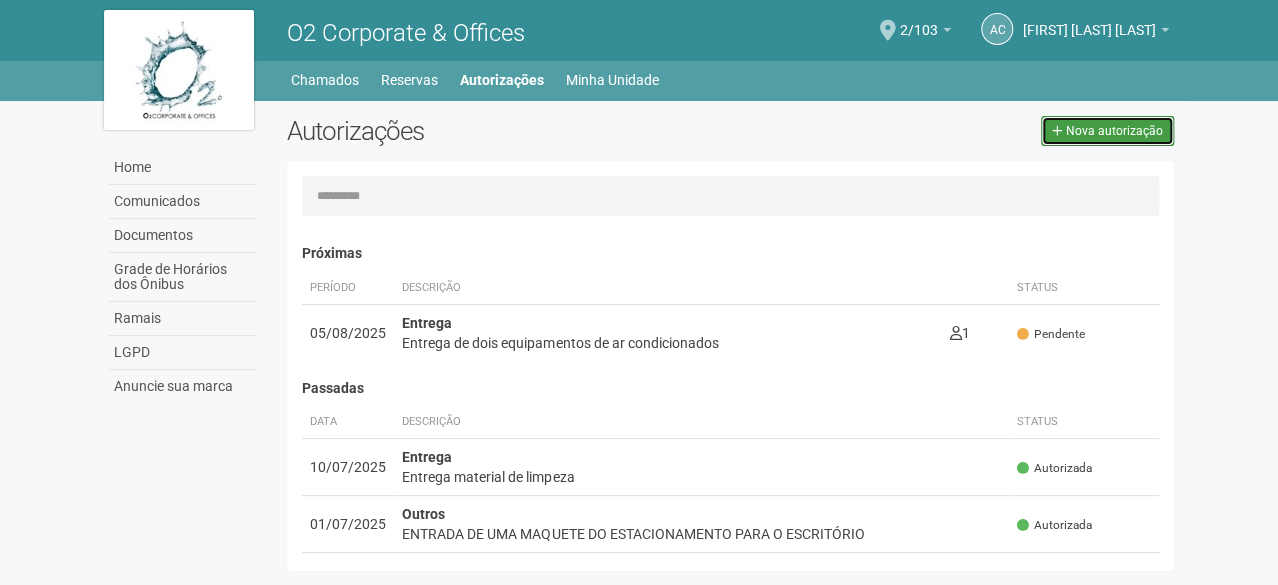 click on "Nova autorização" at bounding box center [1114, 131] 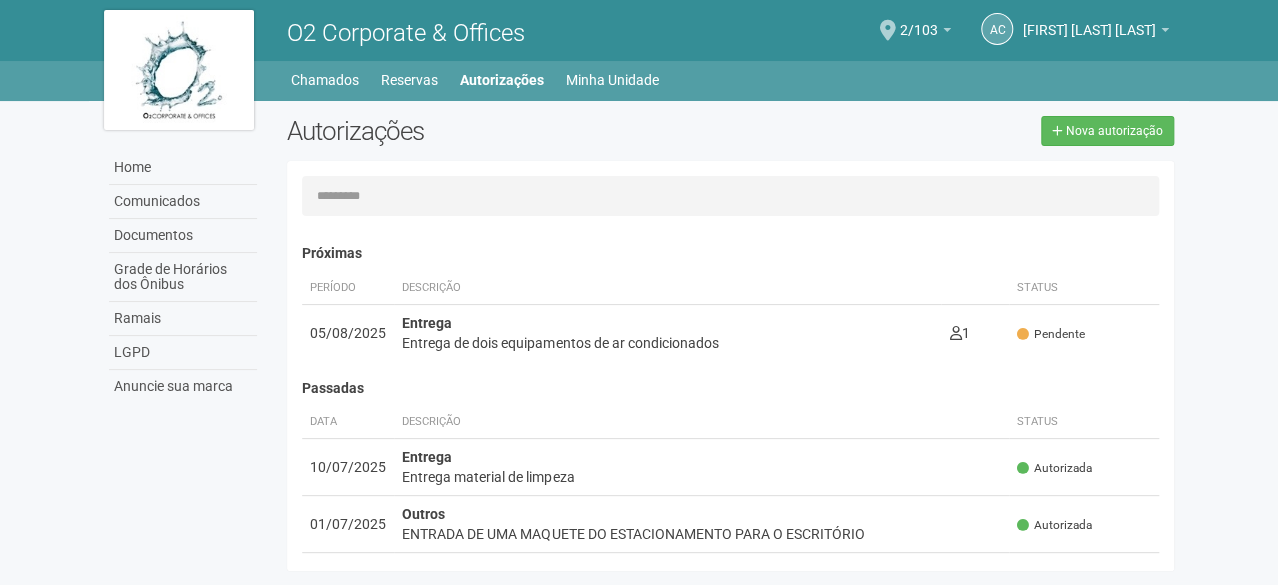 type 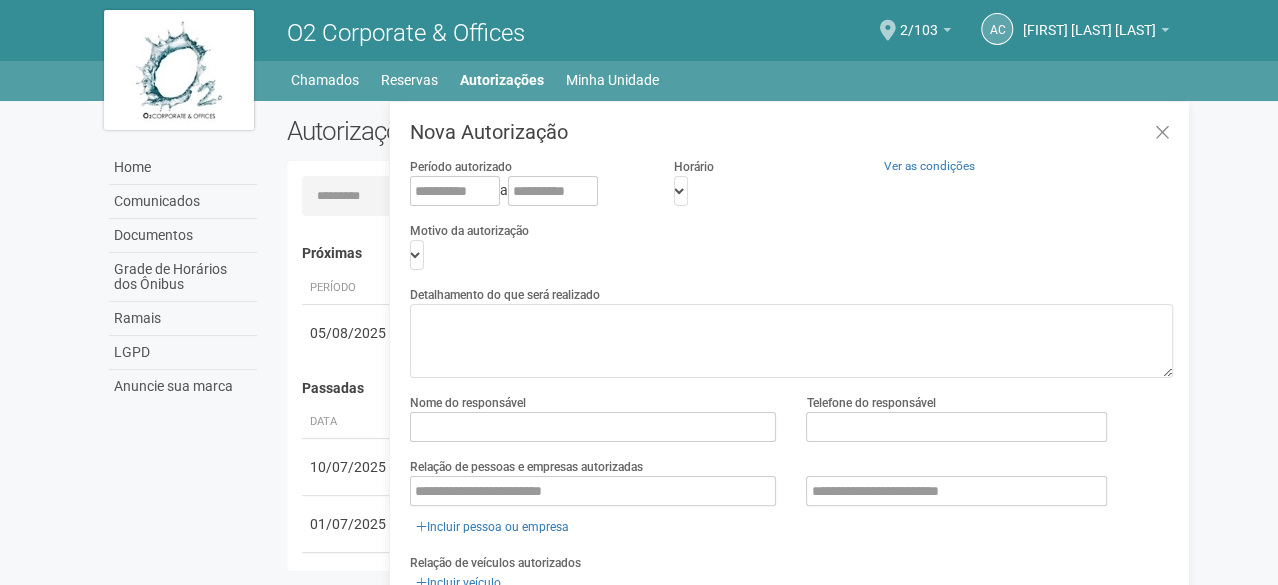 scroll, scrollTop: 31, scrollLeft: 0, axis: vertical 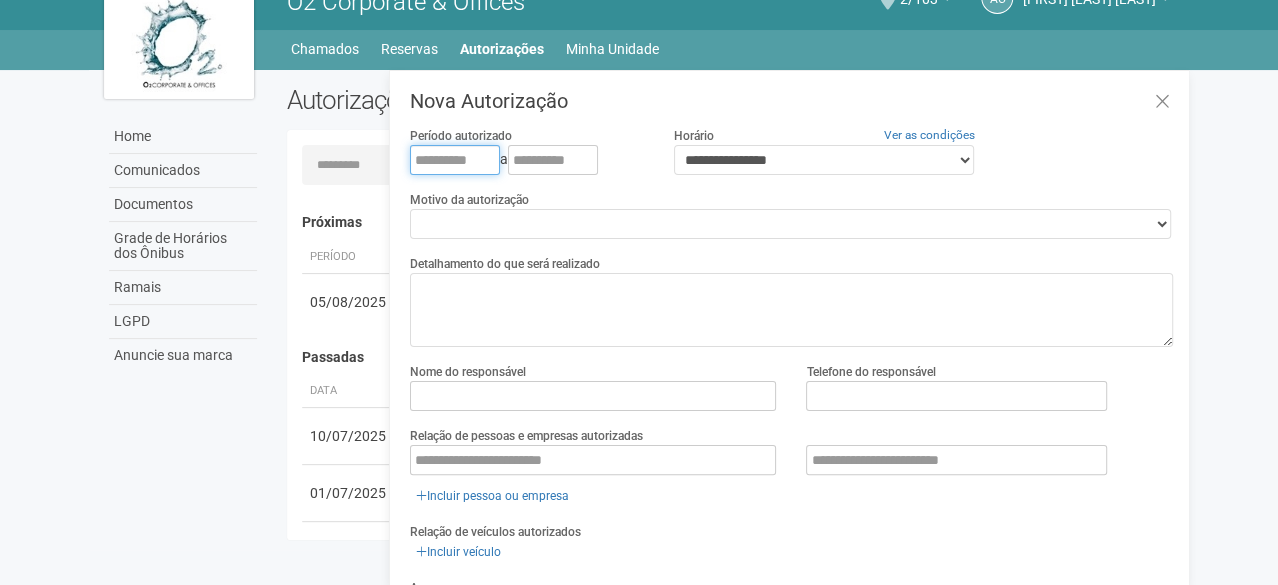 click at bounding box center [455, 160] 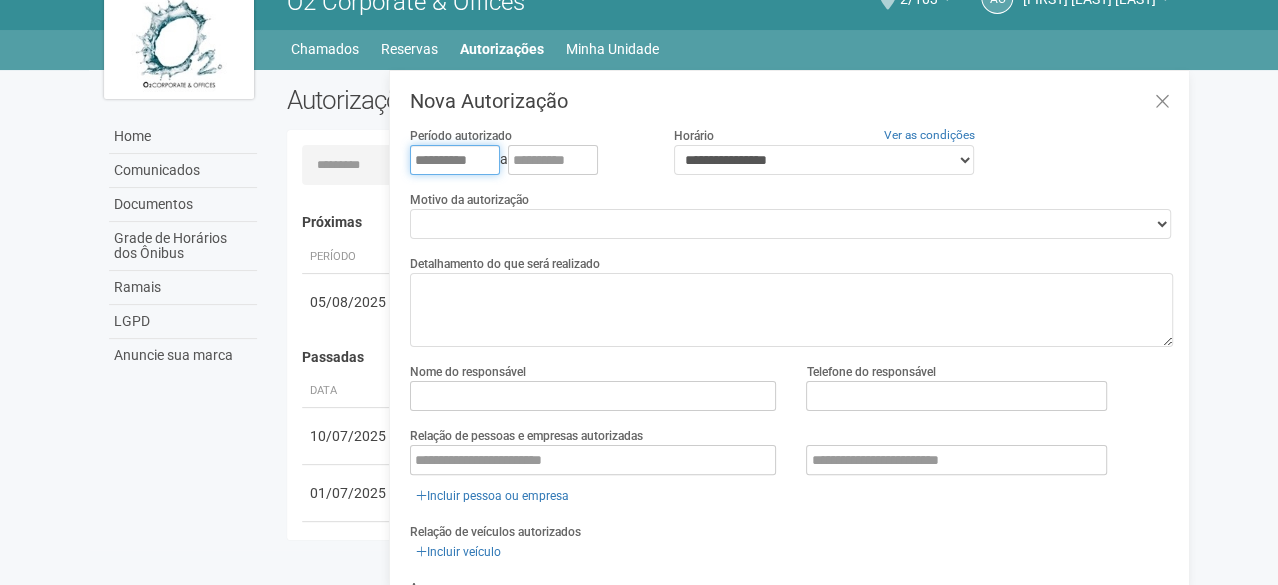 type on "**********" 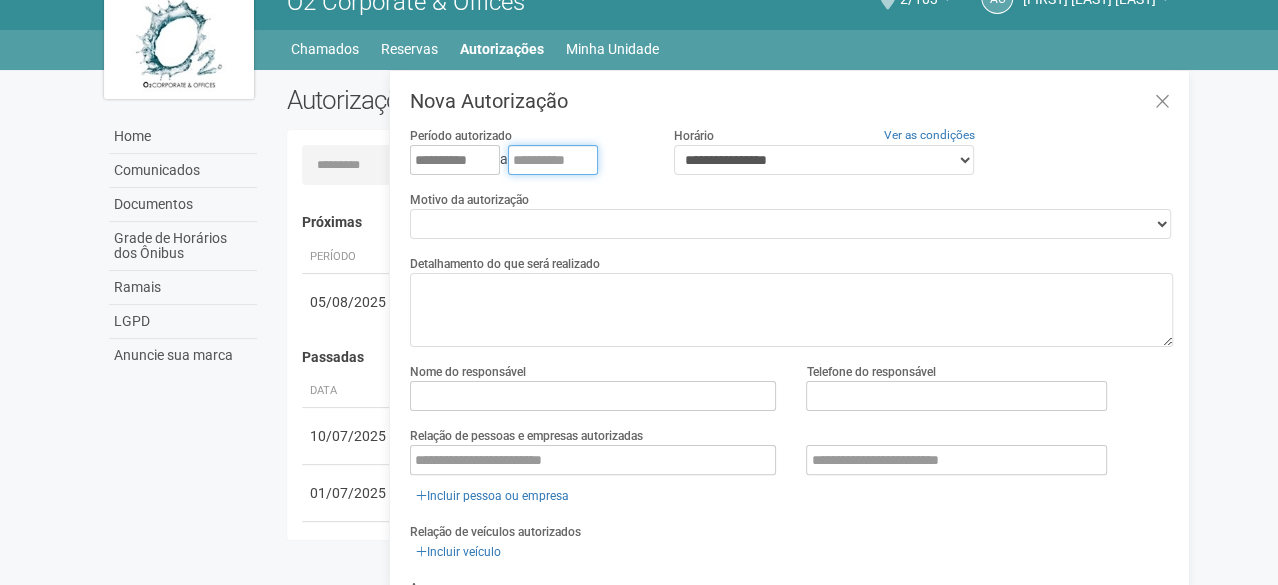 click at bounding box center (553, 160) 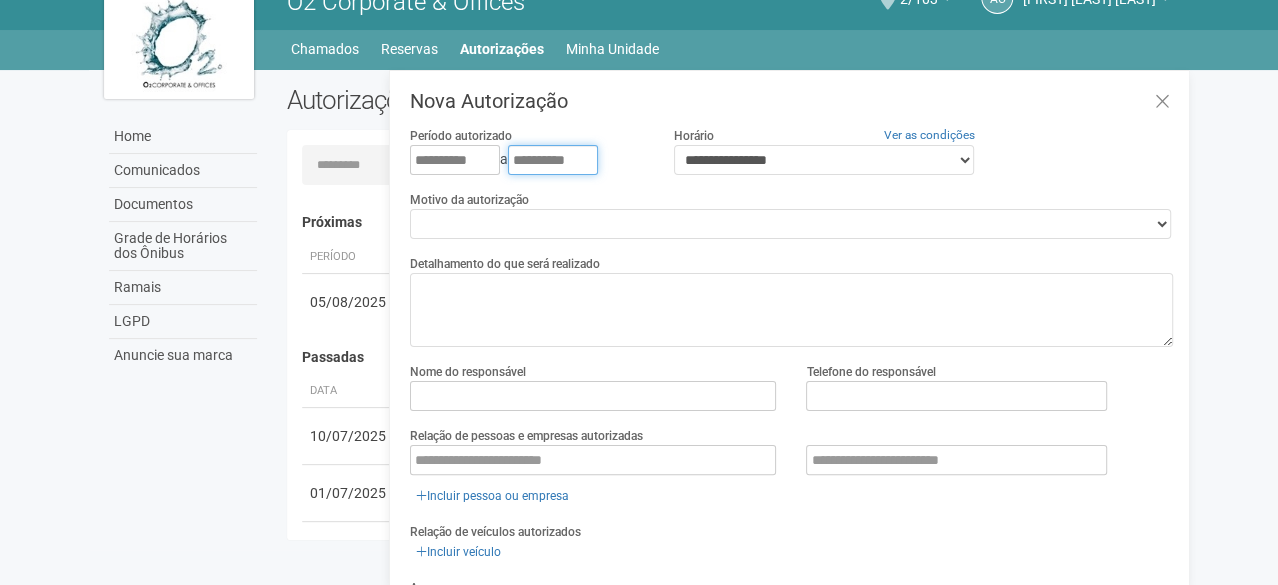 type on "**********" 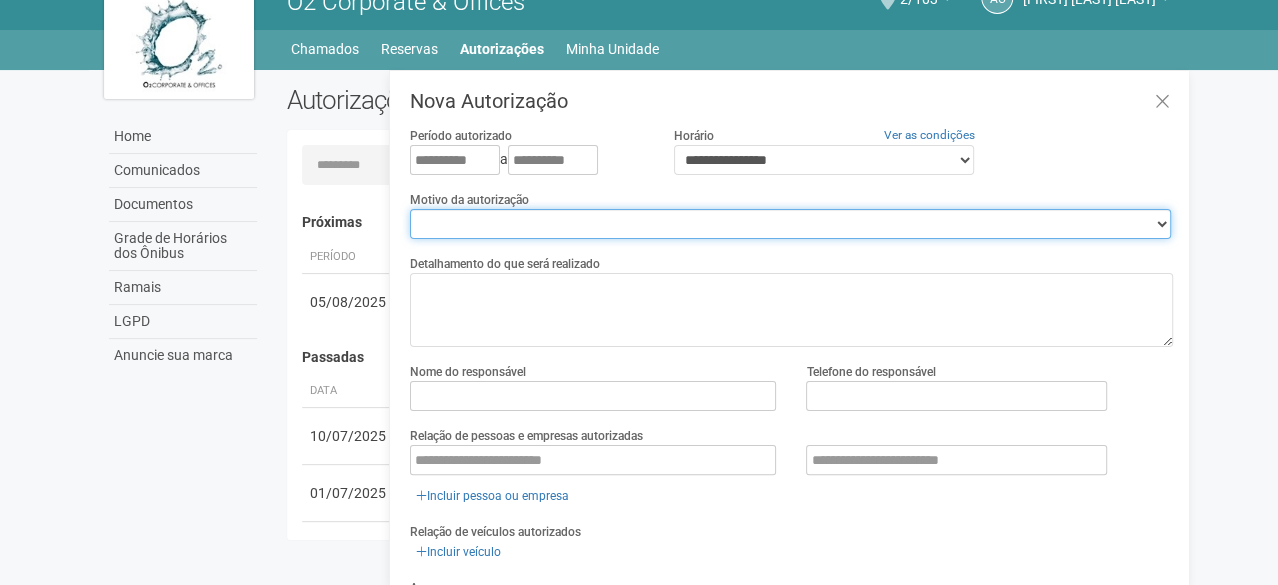 click on "**********" at bounding box center [790, 224] 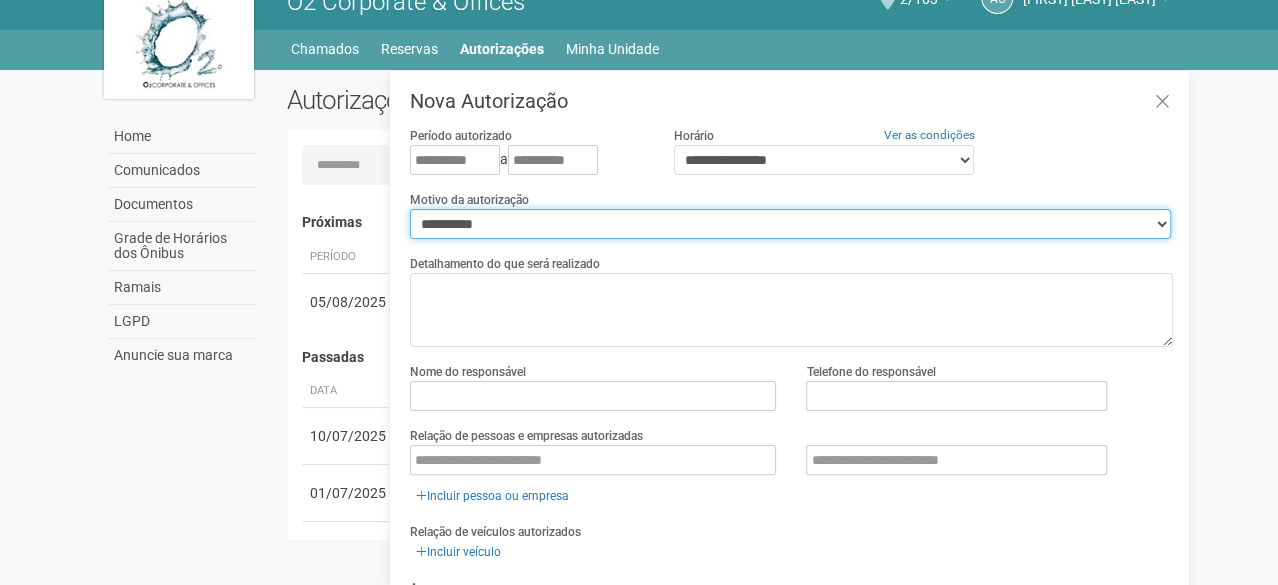 click on "**********" at bounding box center [790, 224] 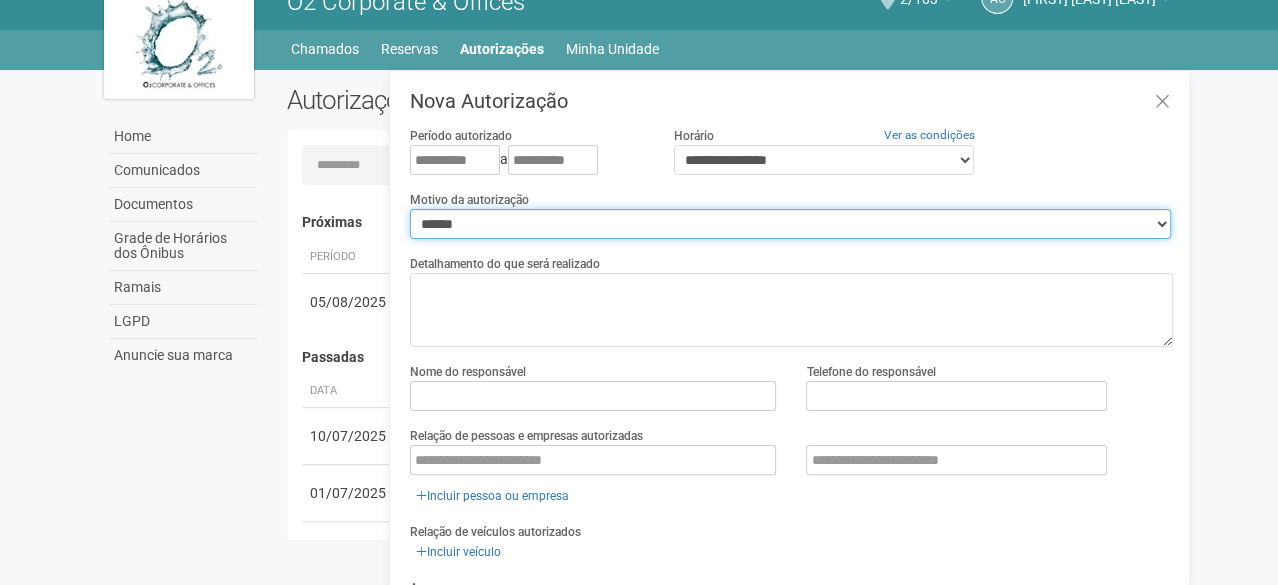 click on "**********" at bounding box center [790, 224] 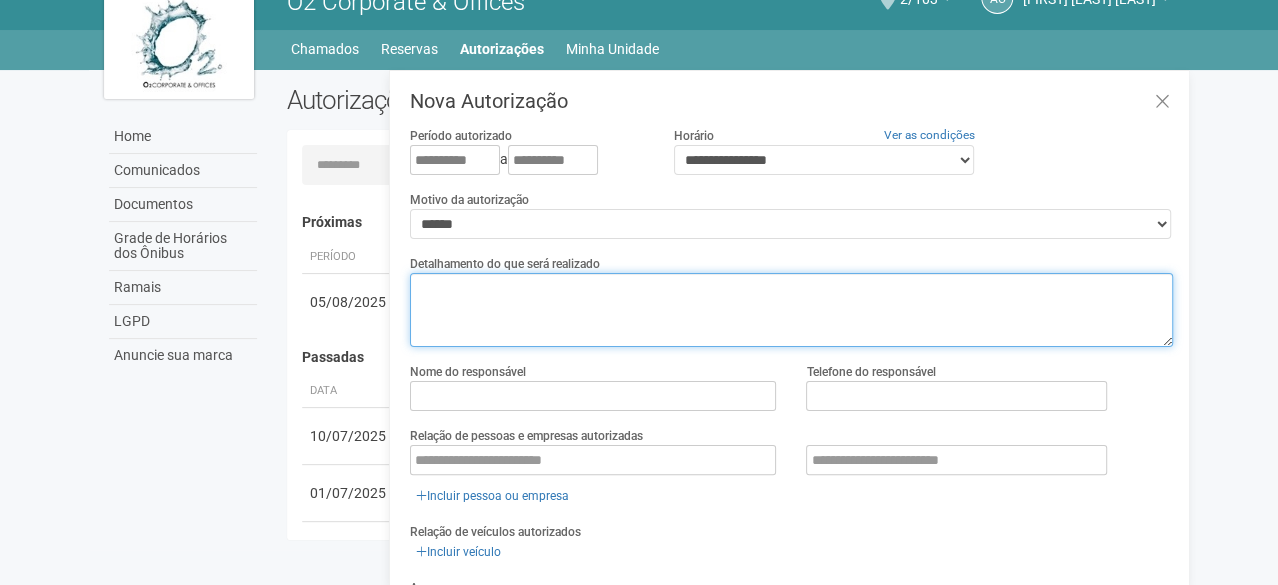 click at bounding box center [791, 310] 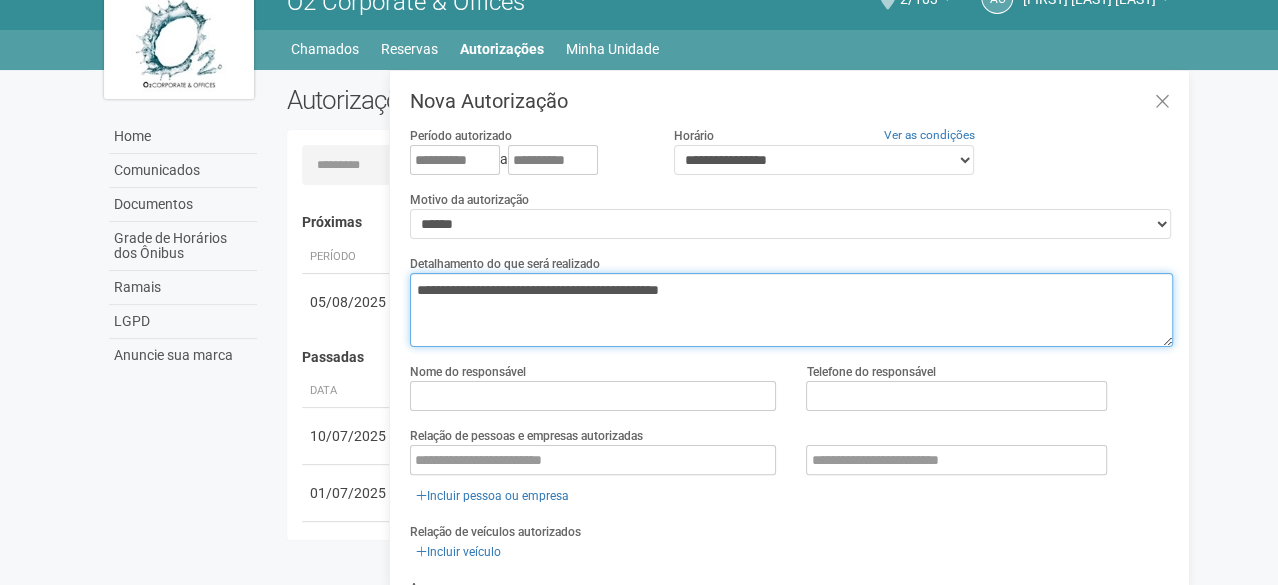 type on "**********" 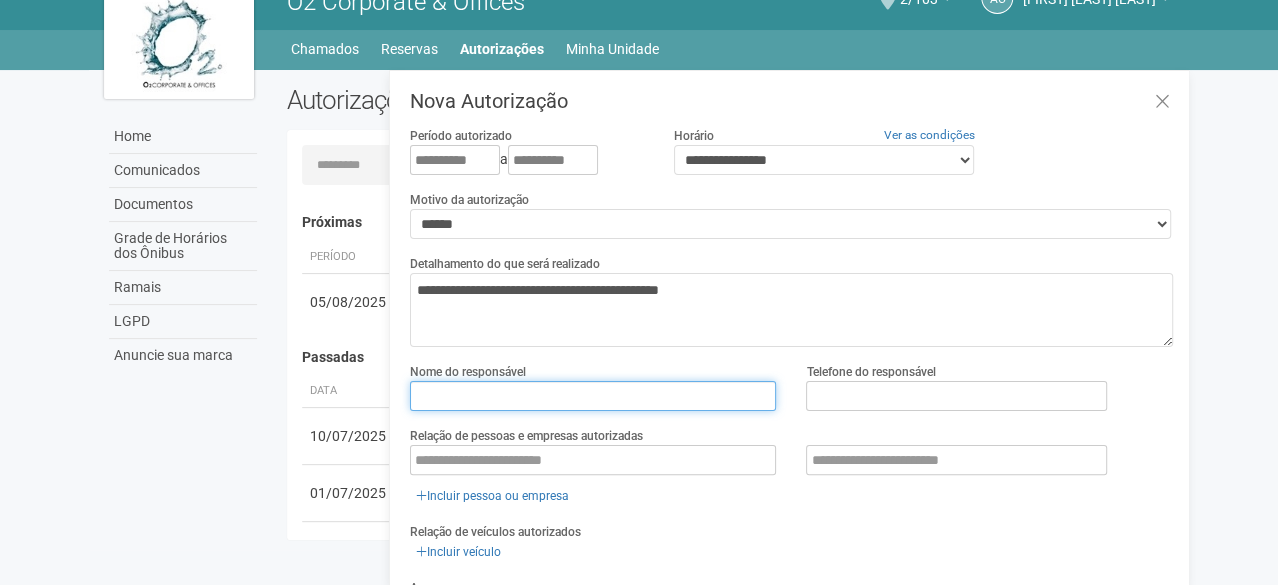 click at bounding box center [593, 396] 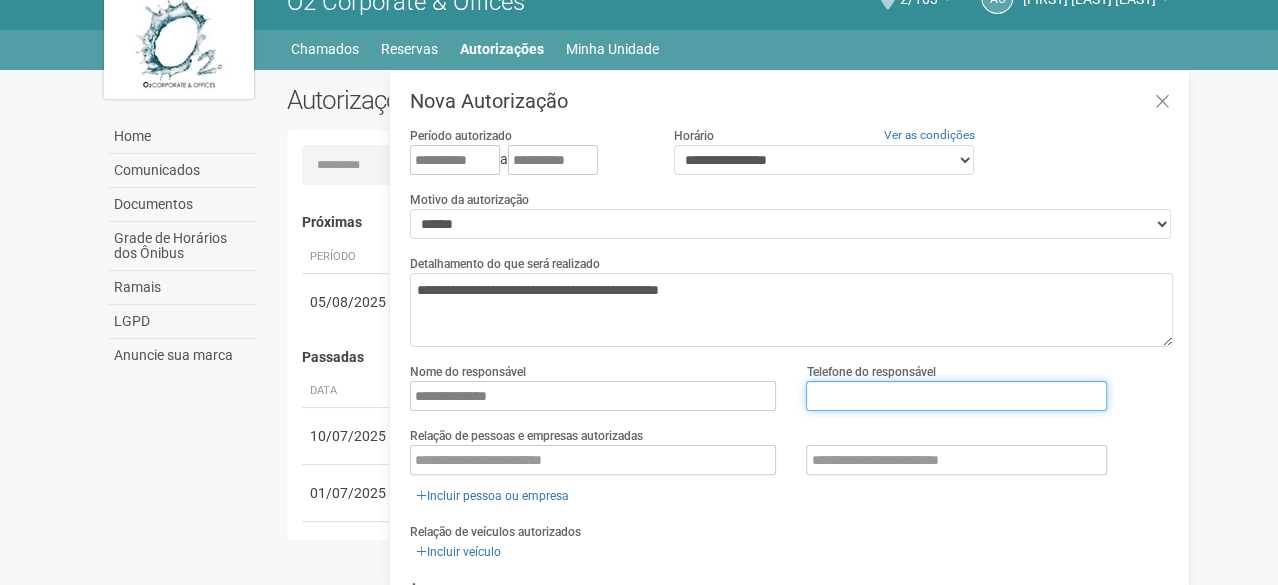 type on "**********" 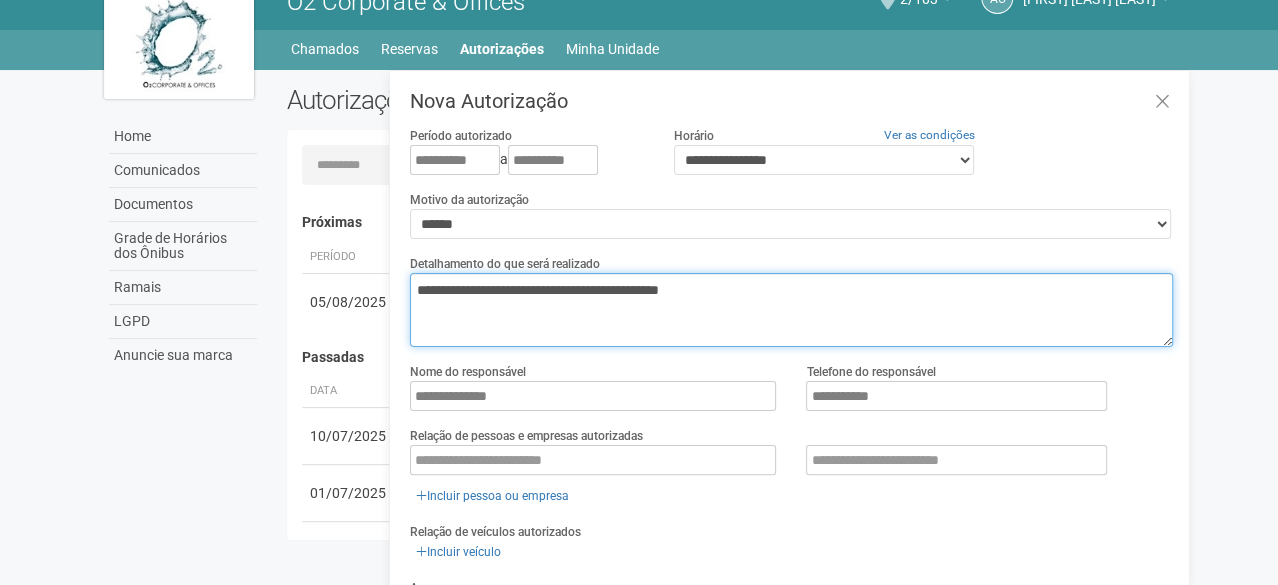 click on "**********" at bounding box center (791, 310) 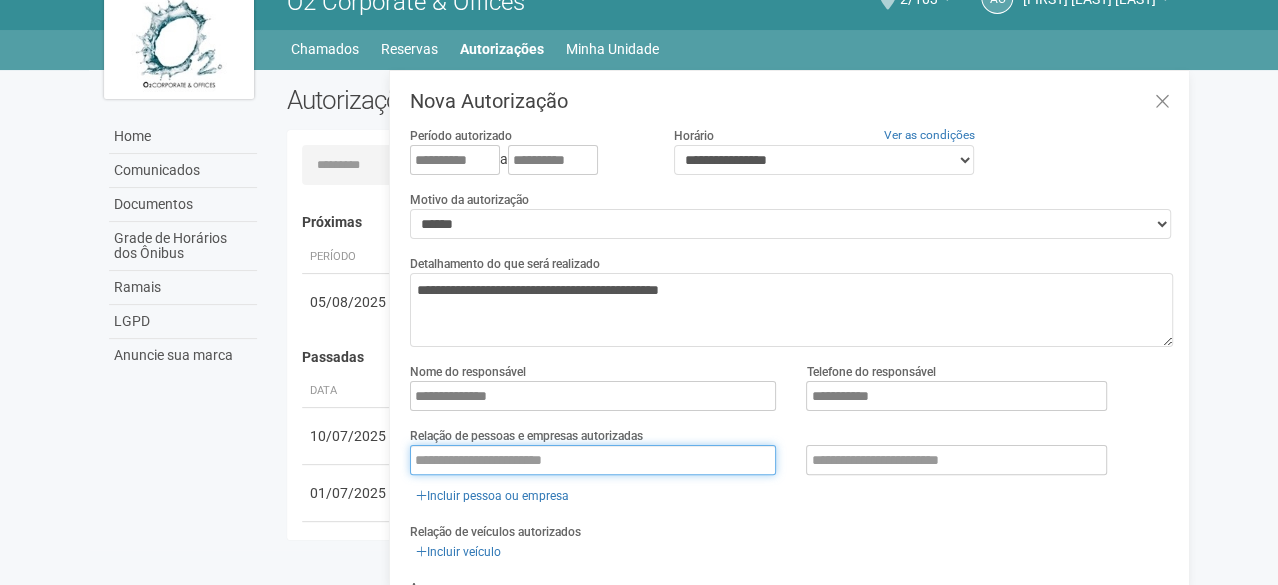 click at bounding box center (593, 460) 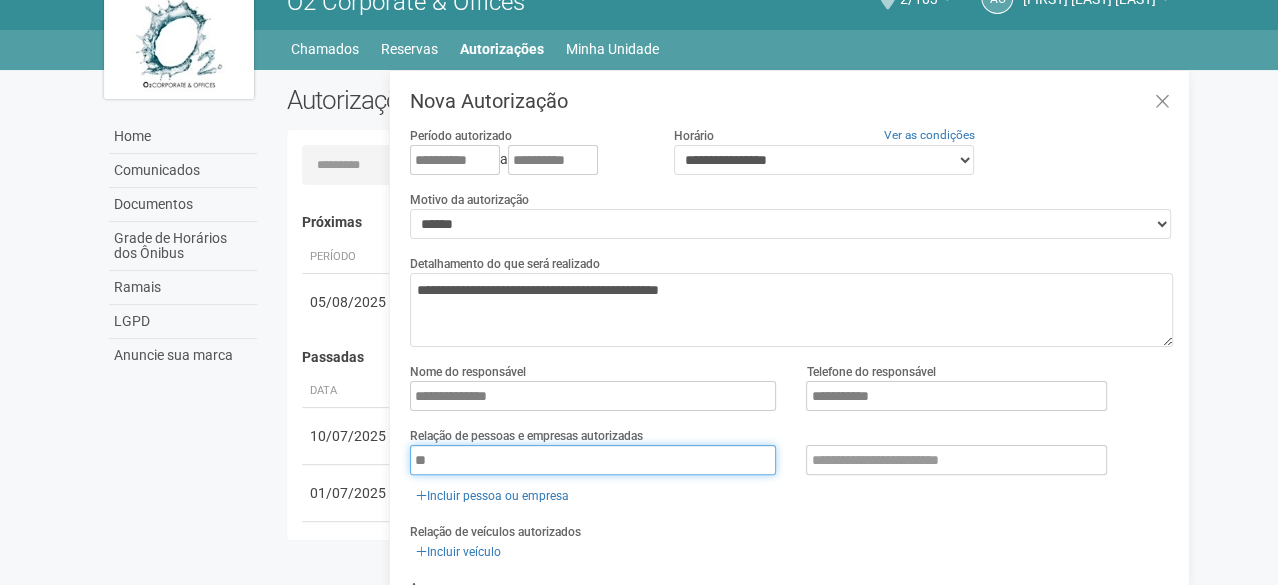 type on "*" 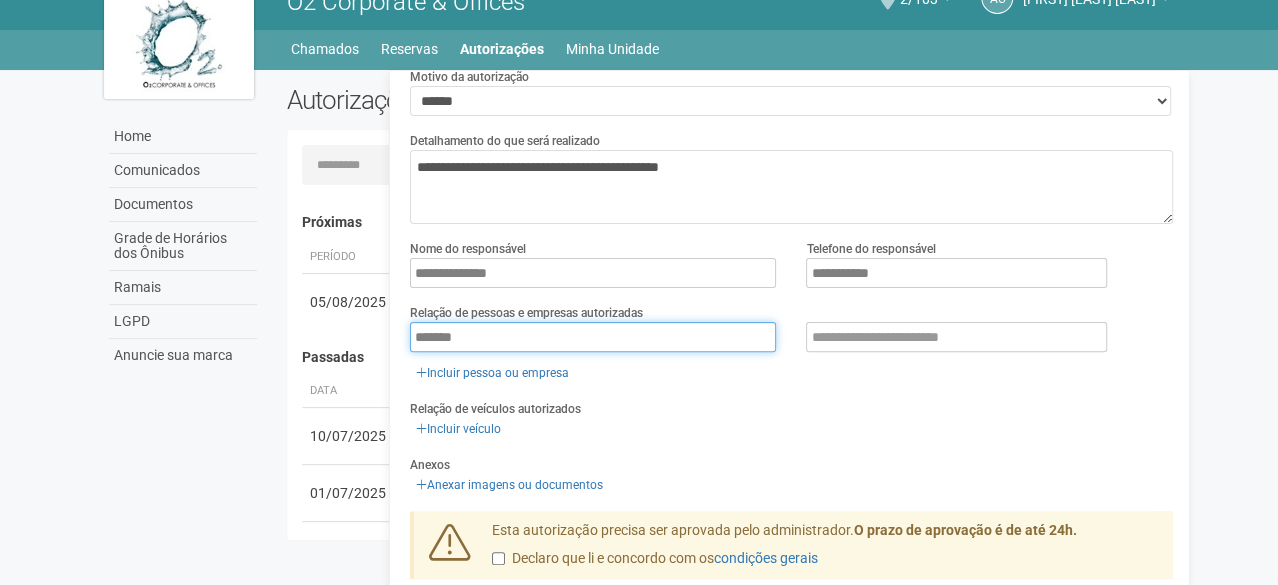 scroll, scrollTop: 0, scrollLeft: 0, axis: both 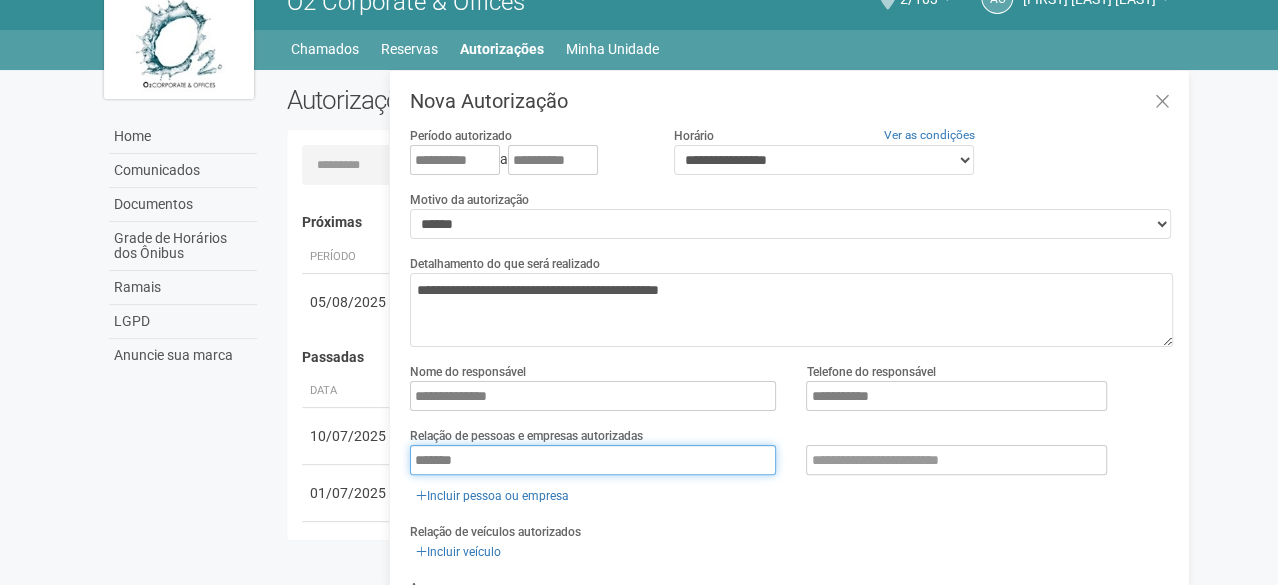 type on "*******" 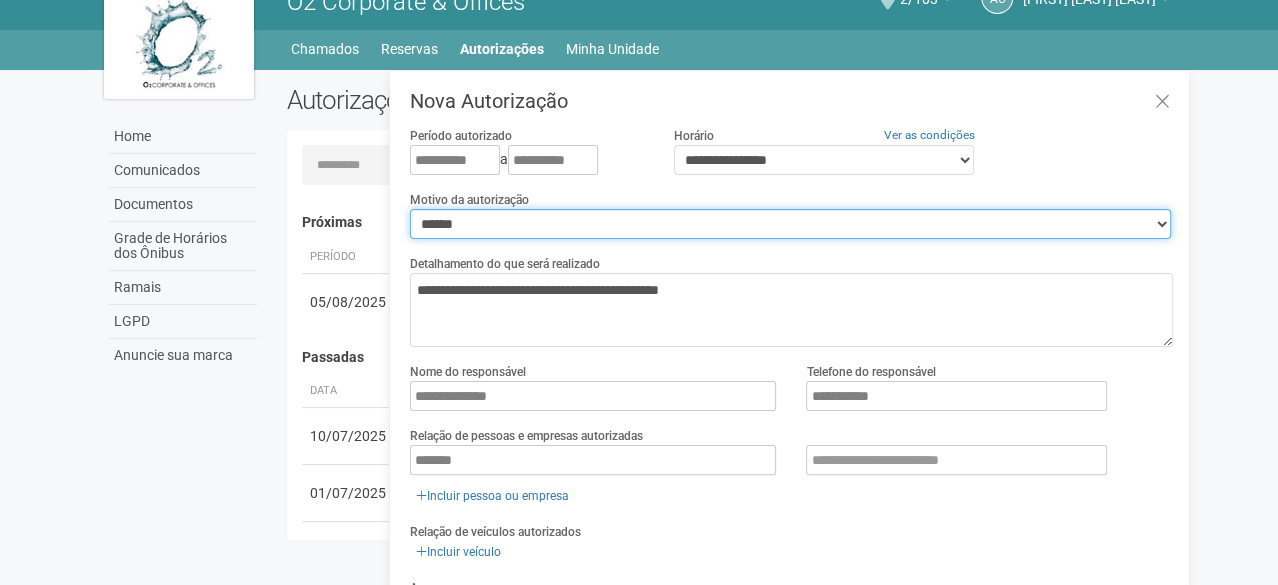 click on "**********" at bounding box center [790, 224] 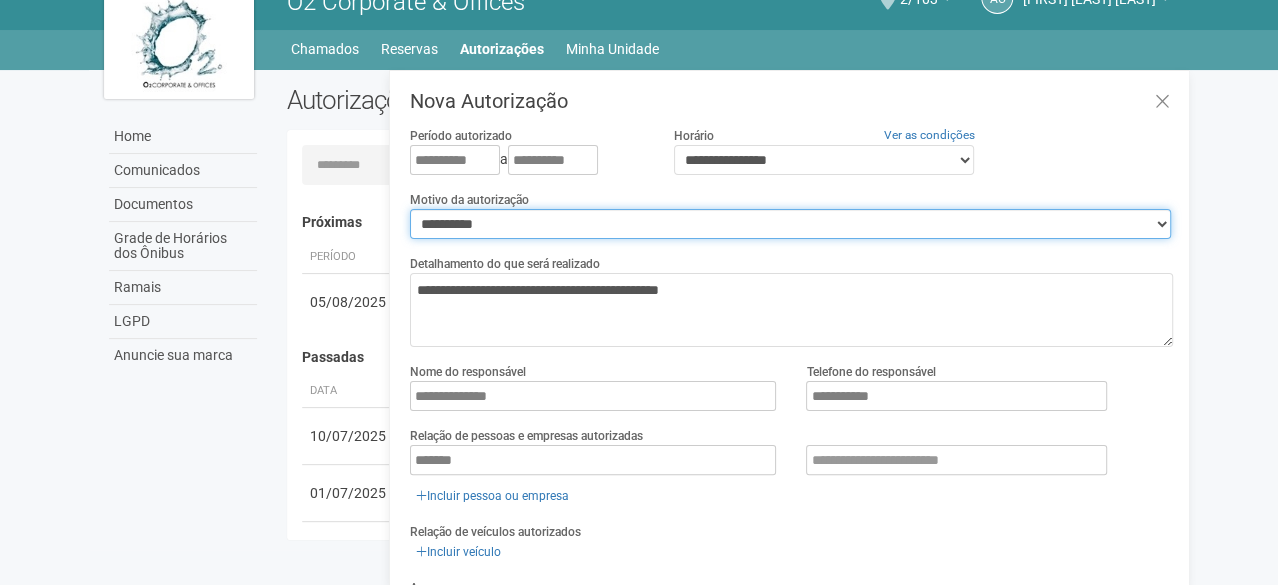 click on "**********" at bounding box center (790, 224) 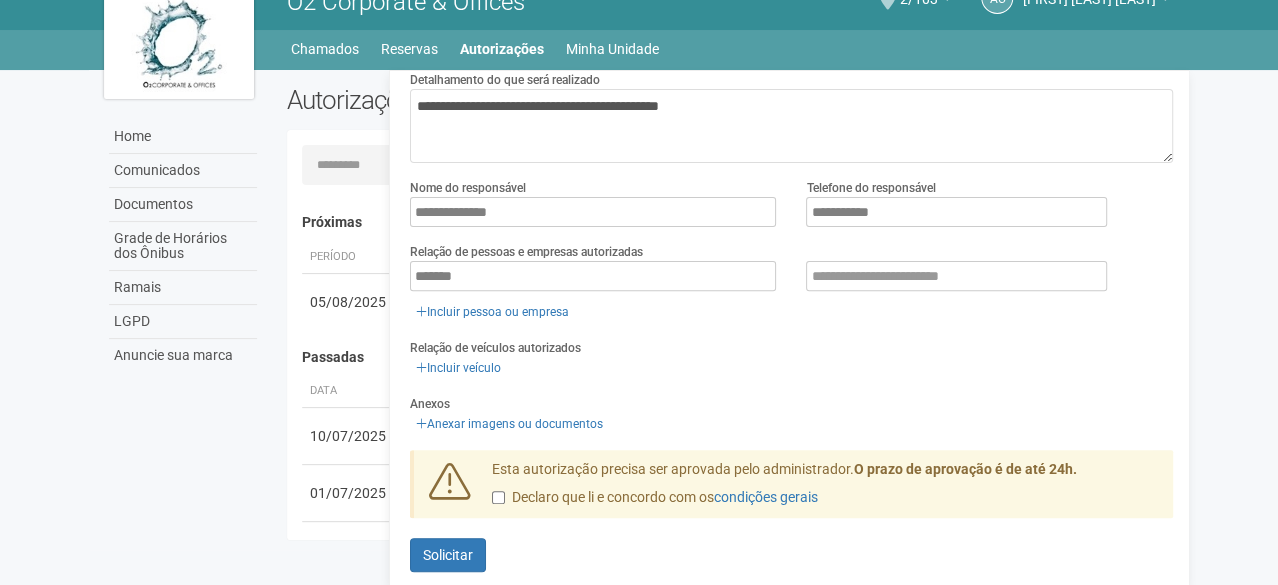 scroll, scrollTop: 200, scrollLeft: 0, axis: vertical 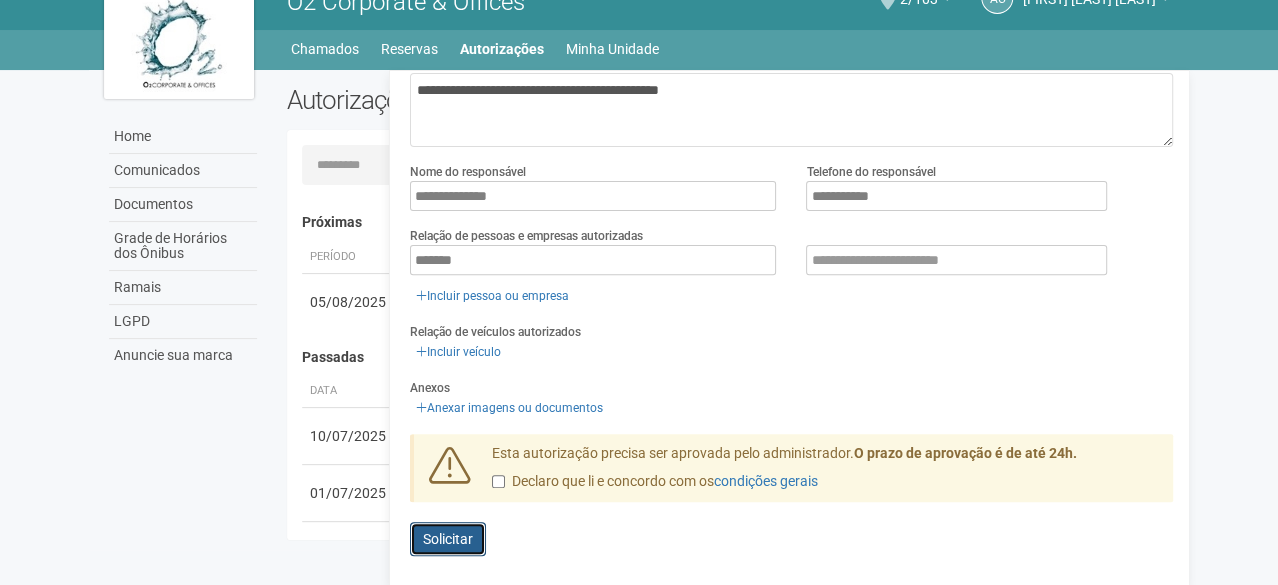 click on "Solicitar" at bounding box center [448, 539] 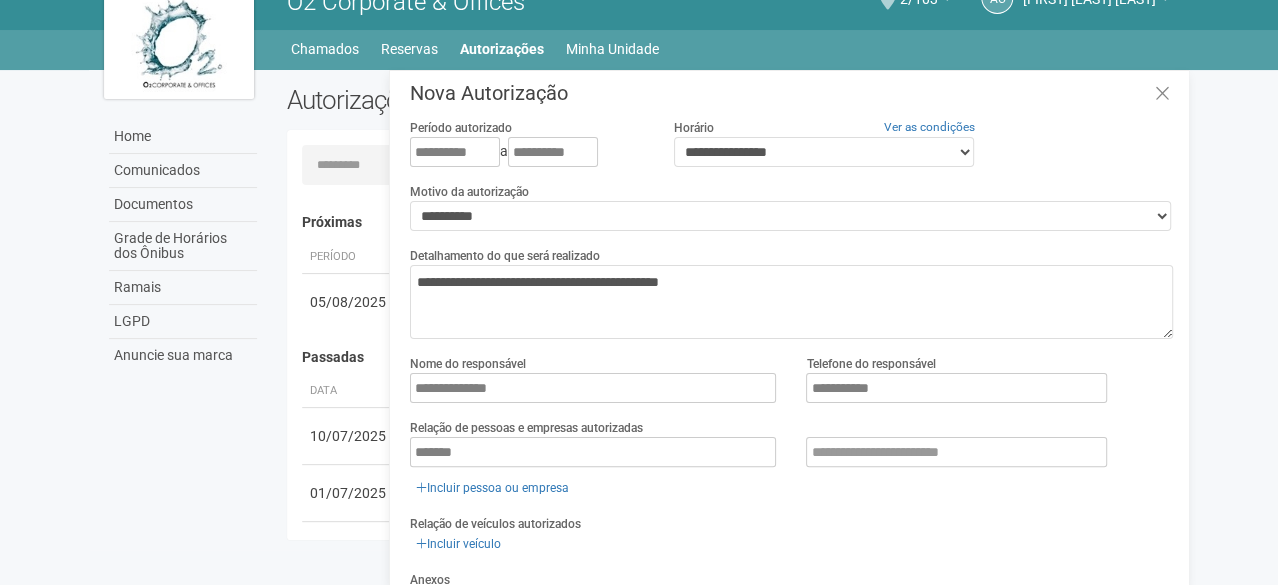 scroll, scrollTop: 0, scrollLeft: 0, axis: both 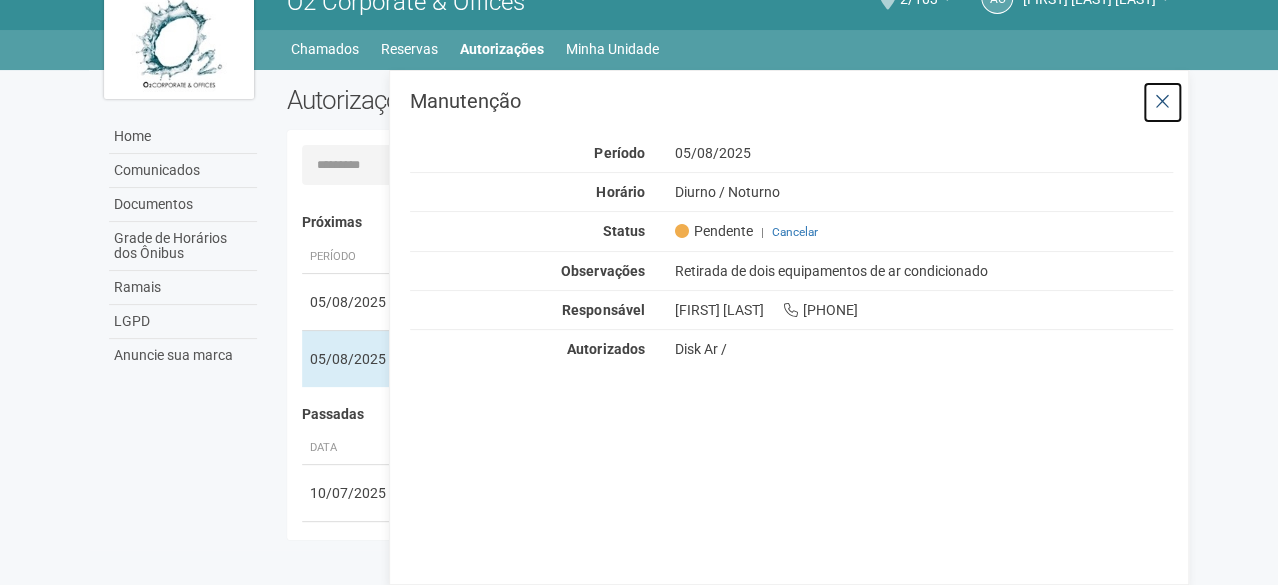 click at bounding box center (1162, 102) 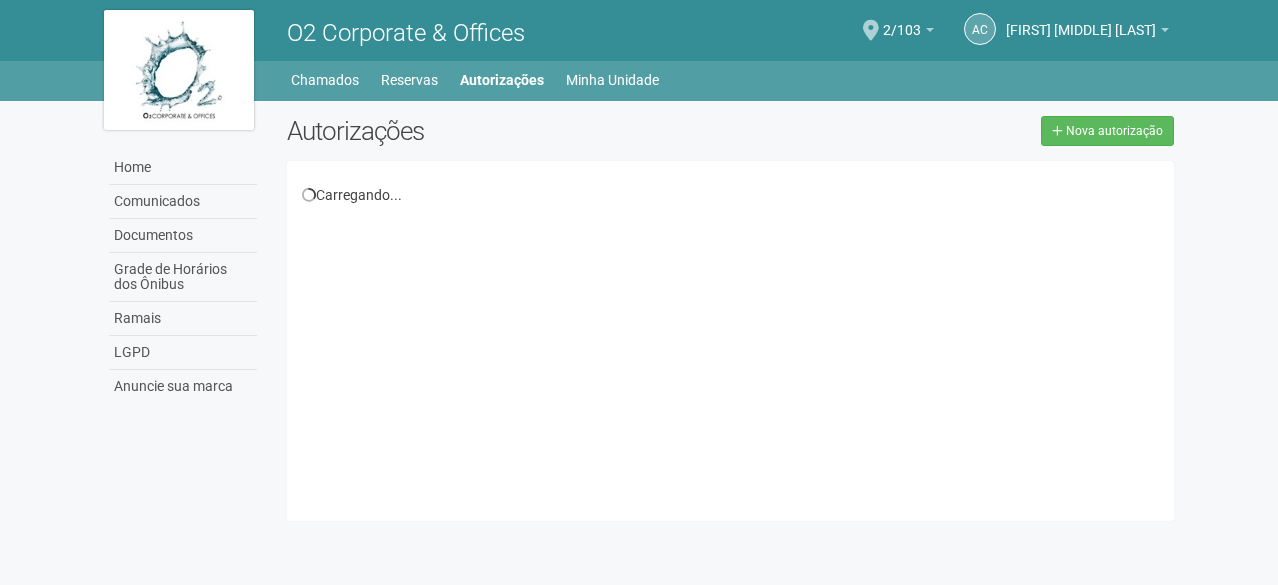 scroll, scrollTop: 31, scrollLeft: 0, axis: vertical 